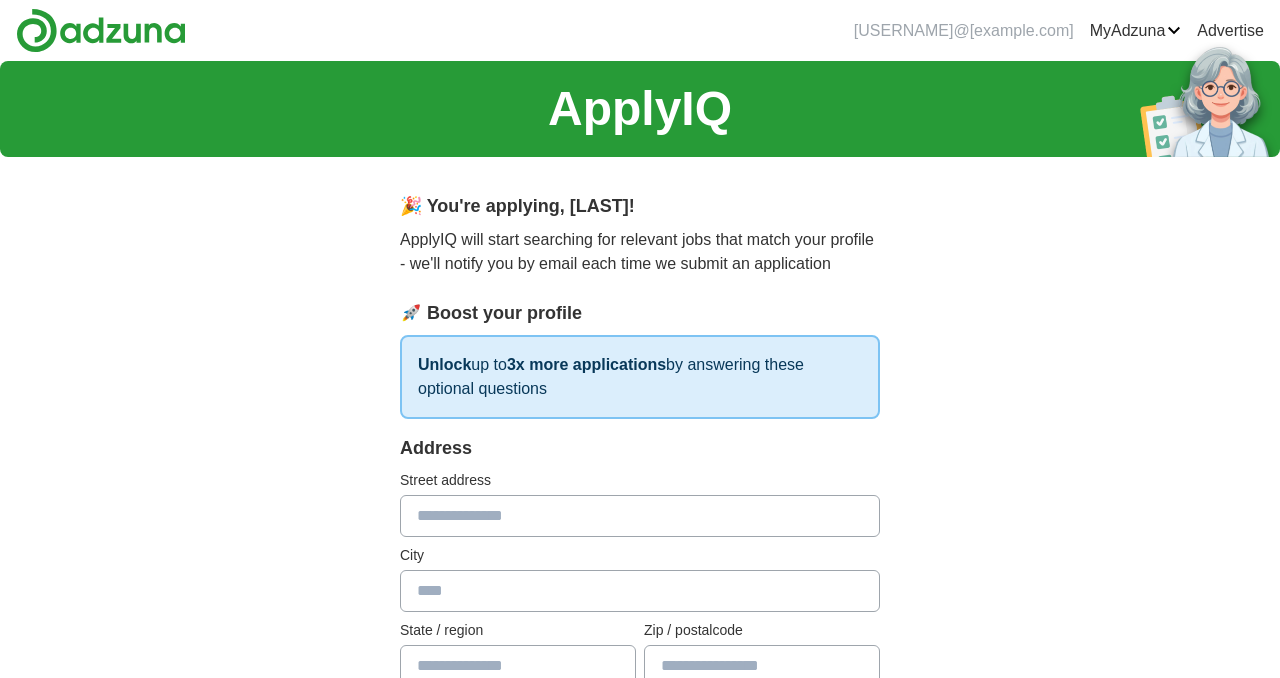 select on "**" 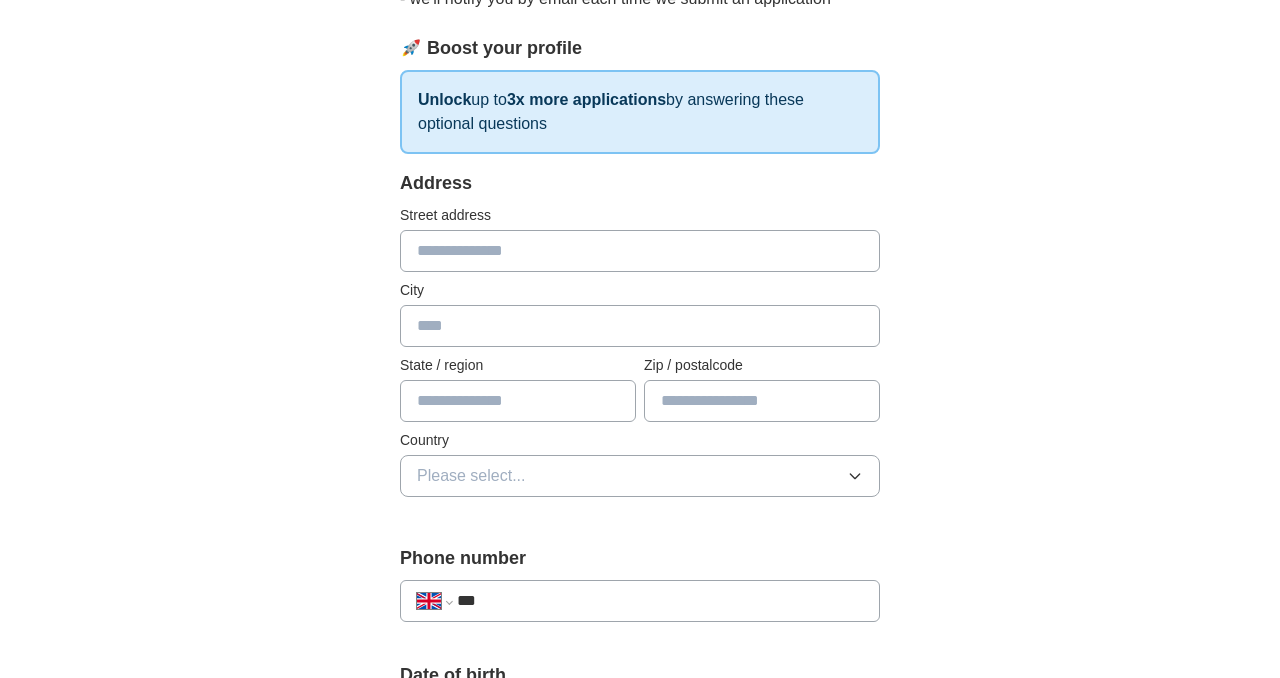 scroll, scrollTop: 270, scrollLeft: 0, axis: vertical 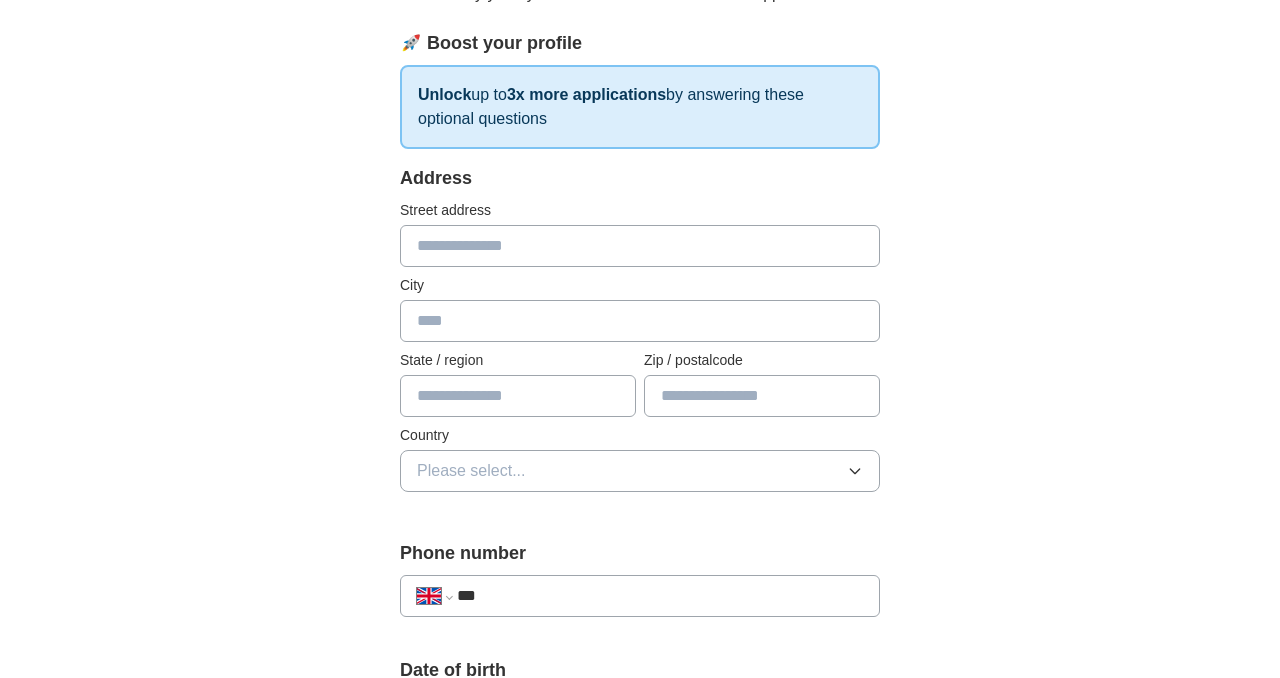 type on "*" 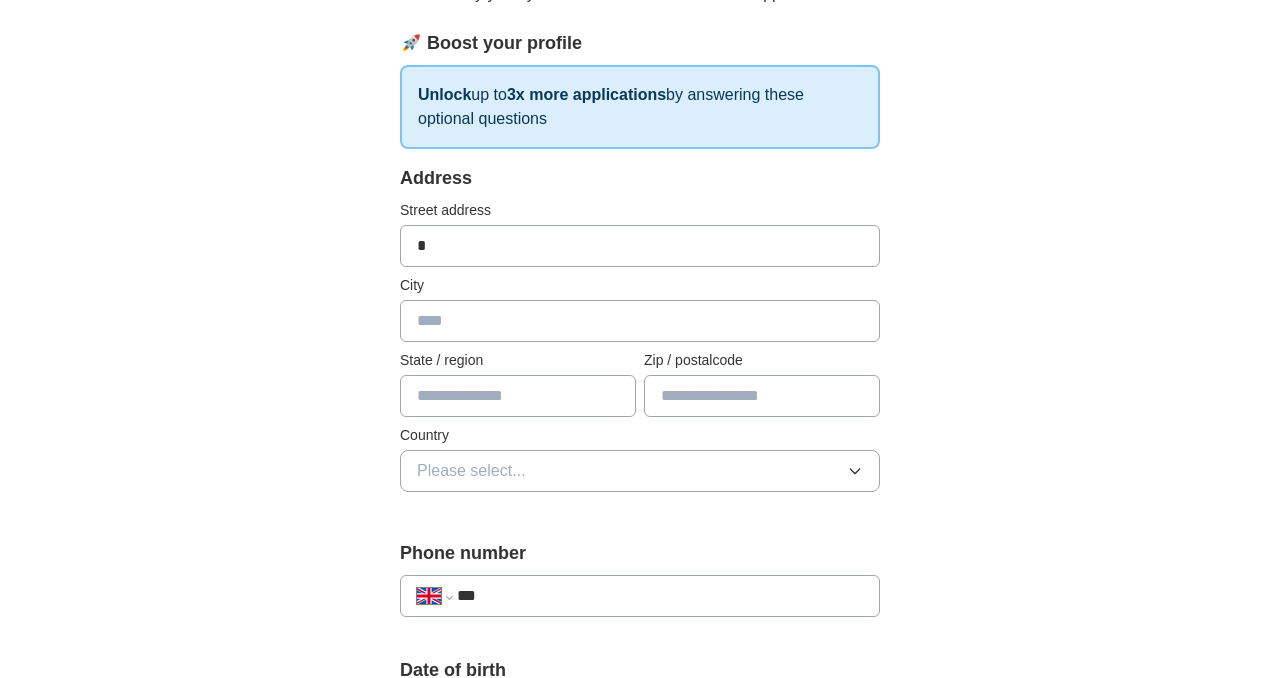 type on "**********" 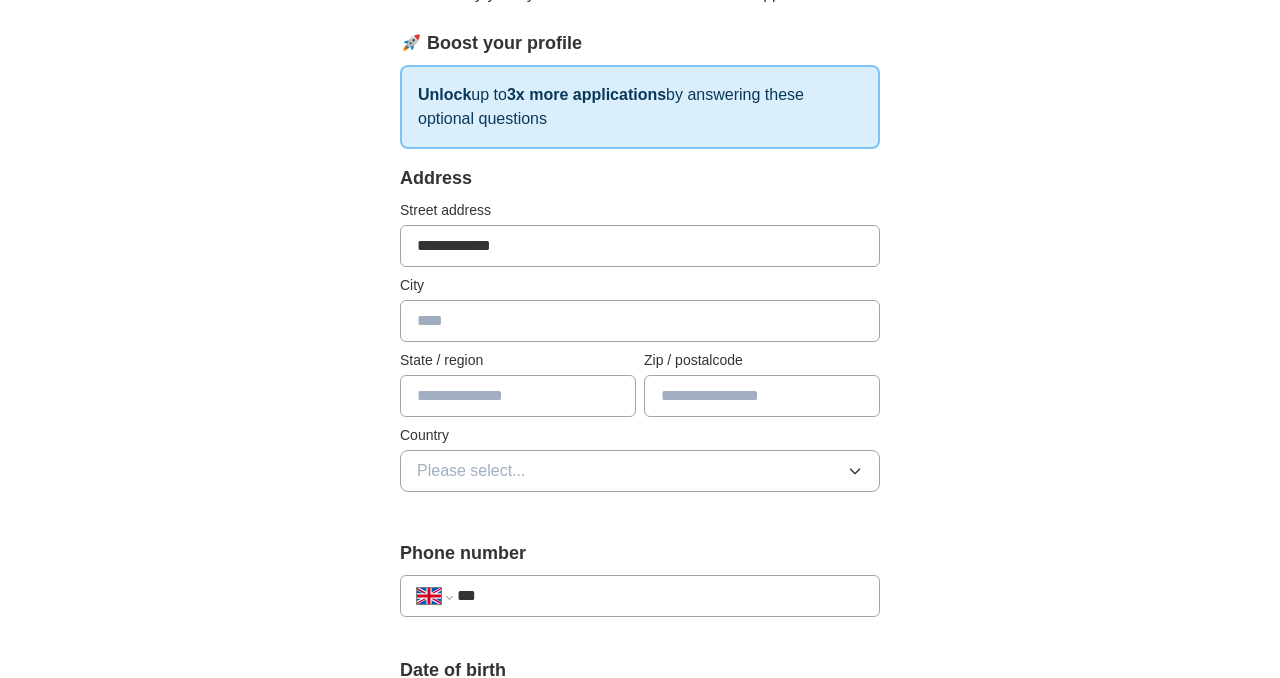 type on "****" 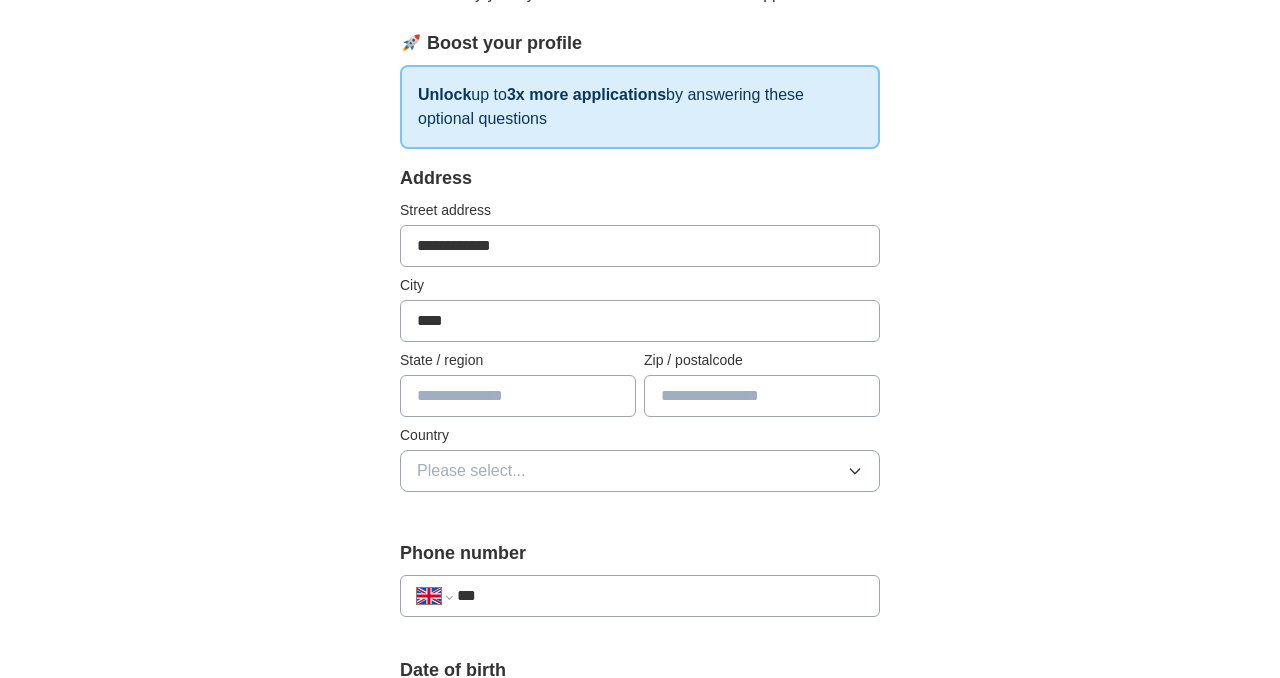 type on "*****" 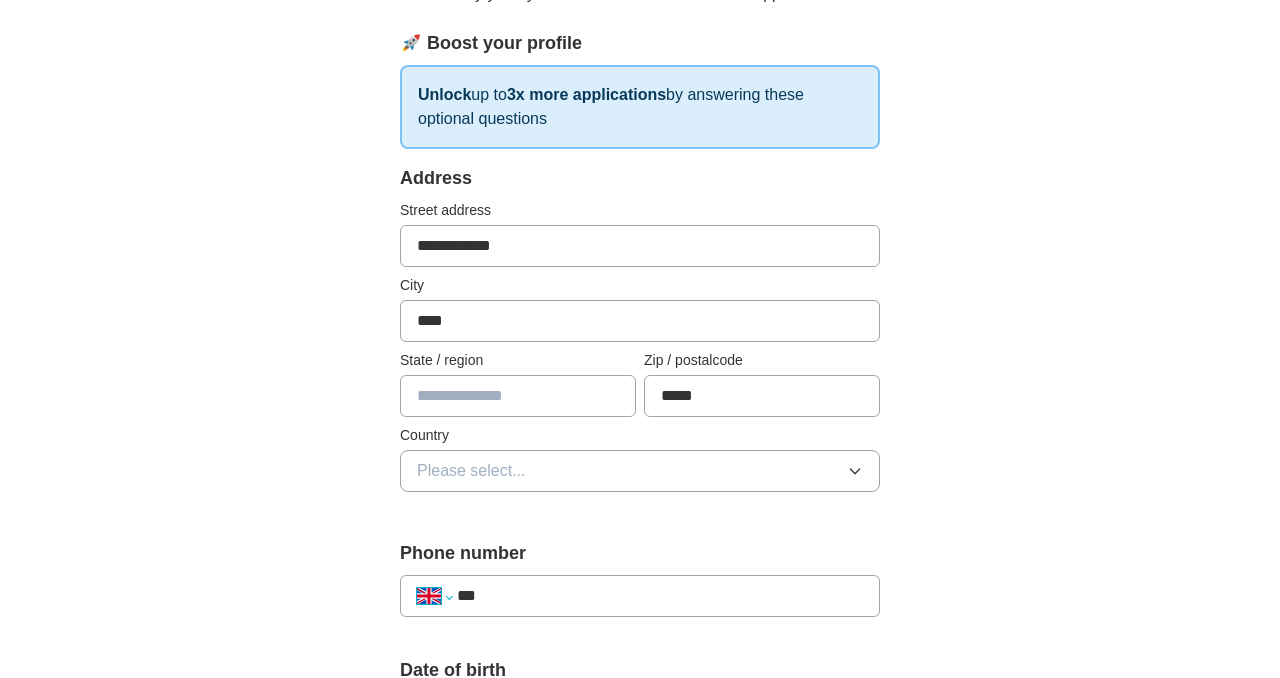 select on "**" 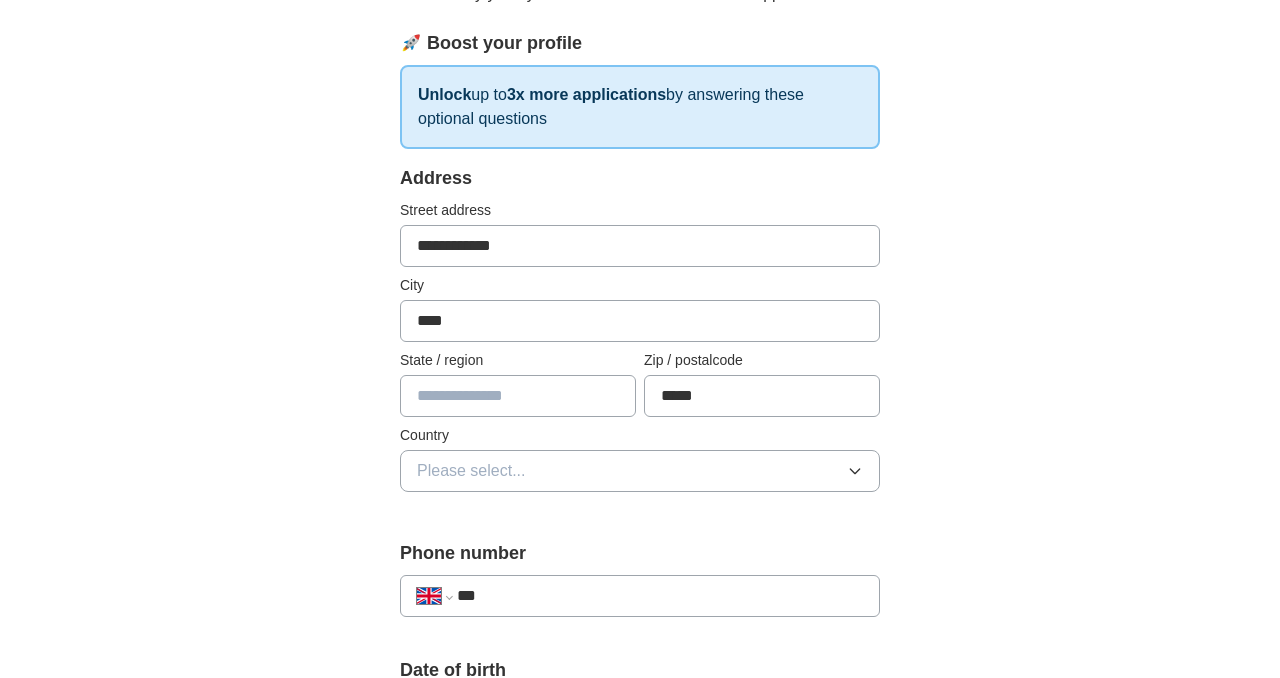 type on "****" 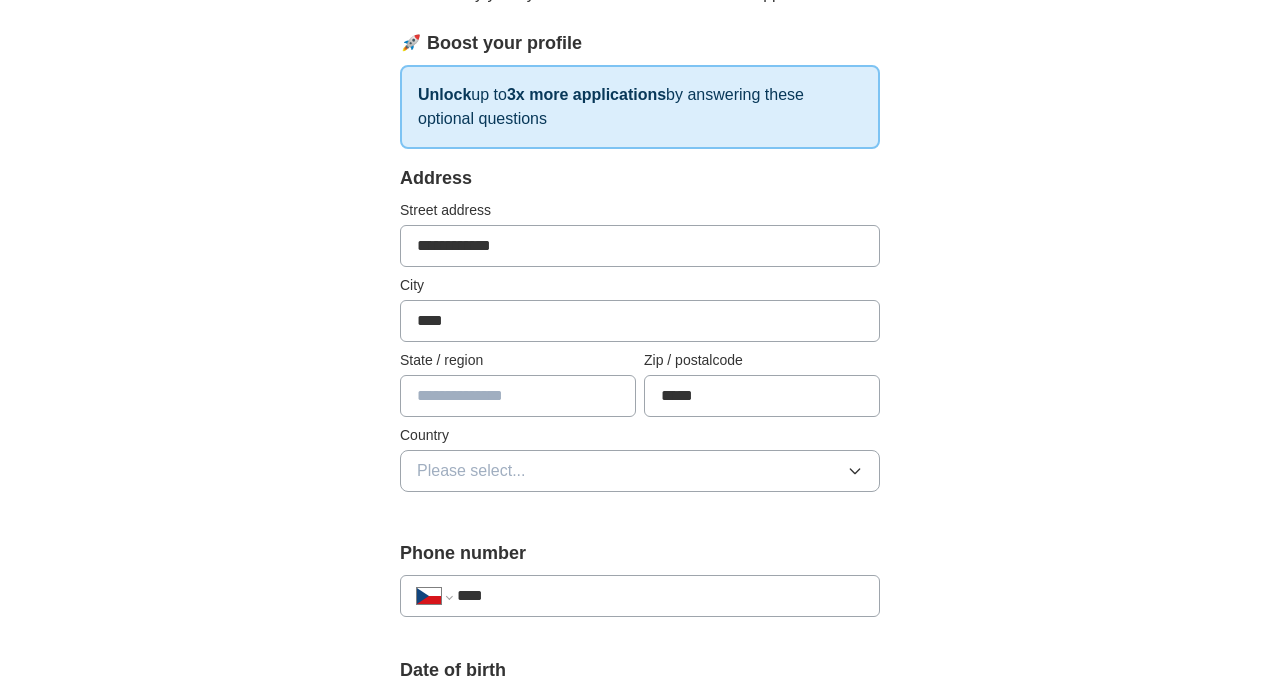 click at bounding box center (518, 396) 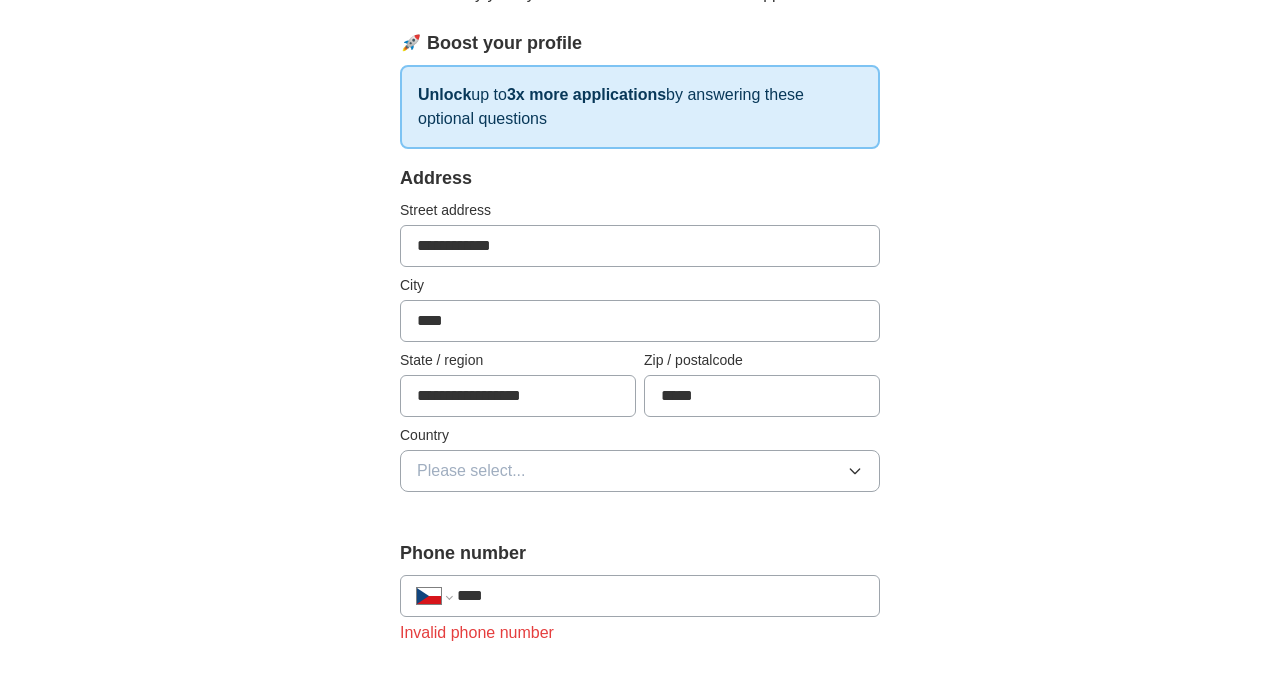 type on "**********" 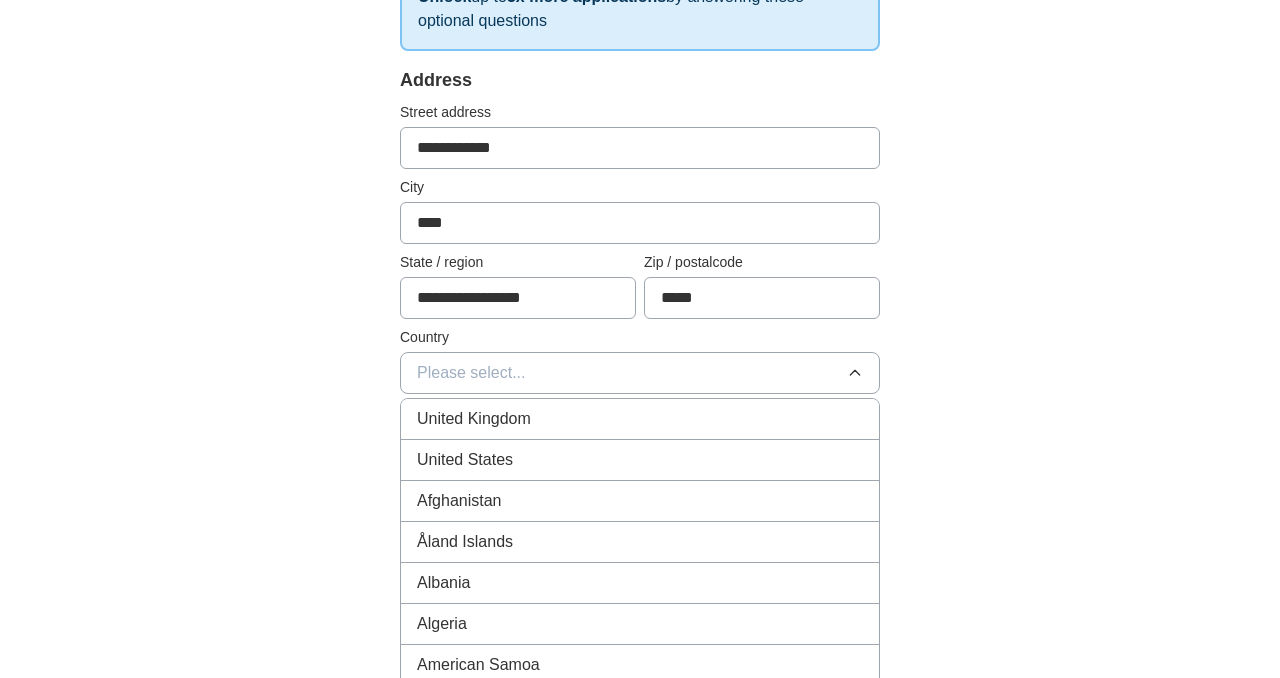 scroll, scrollTop: 413, scrollLeft: 0, axis: vertical 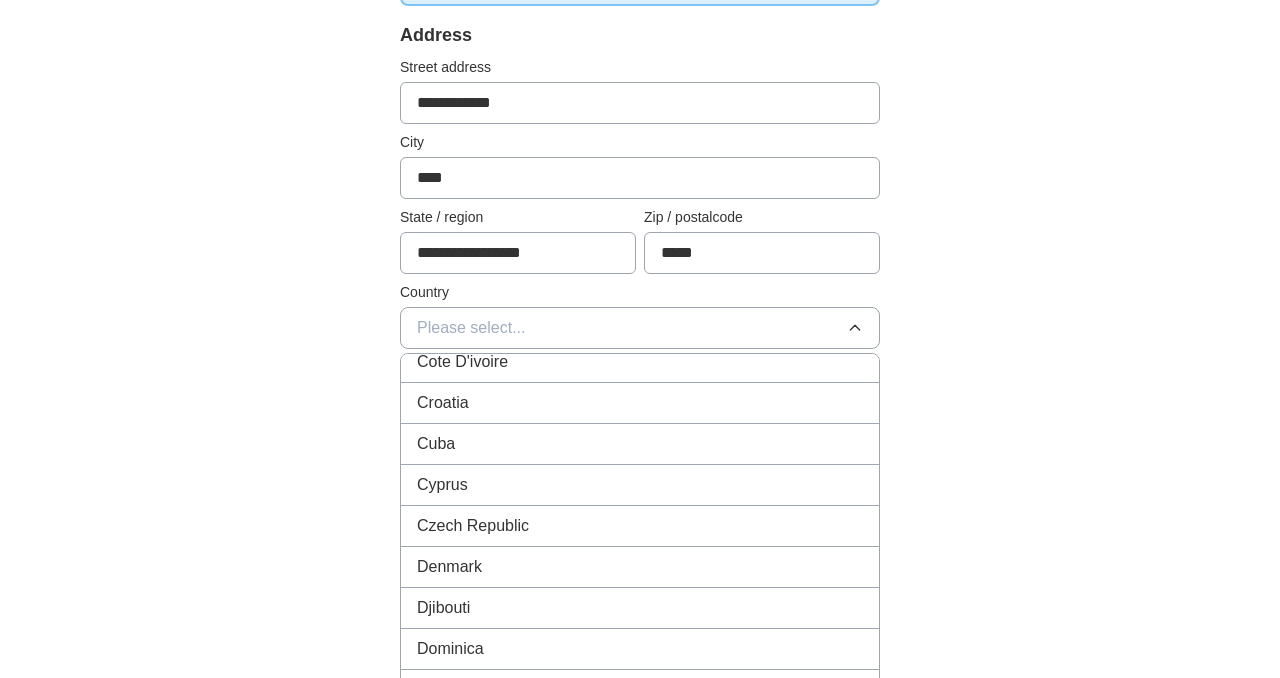 click on "Czech Republic" at bounding box center [473, 526] 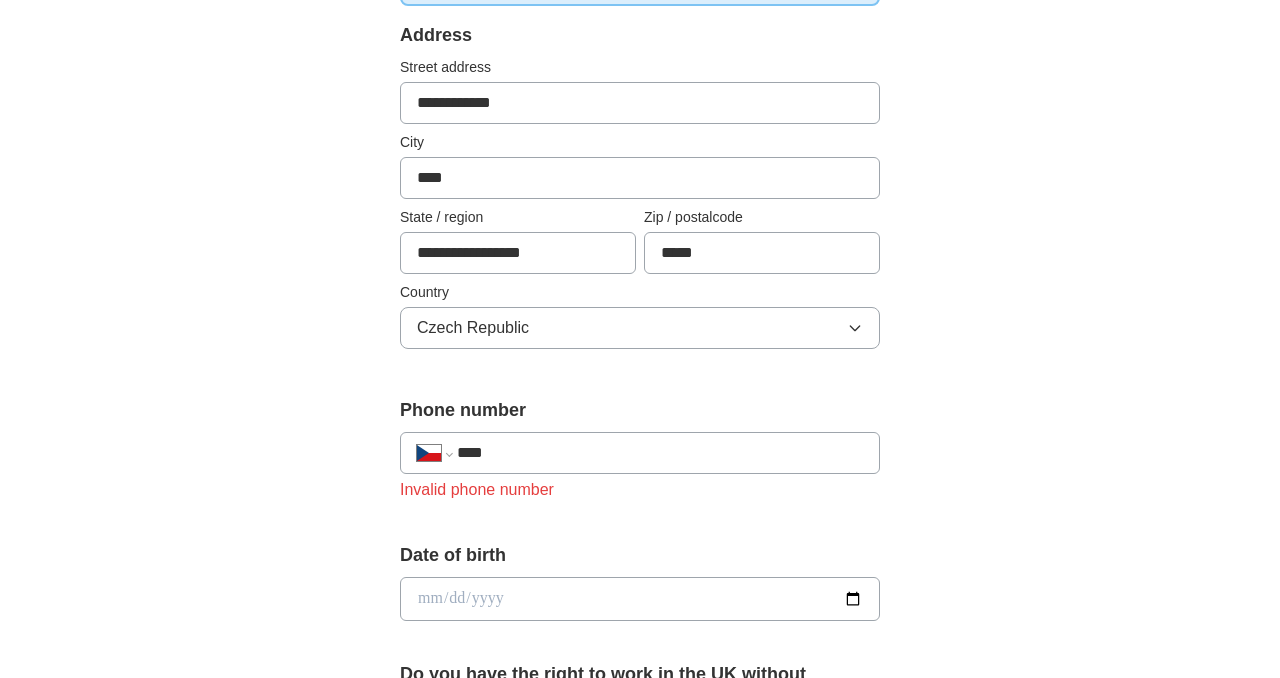 click on "****" at bounding box center [660, 453] 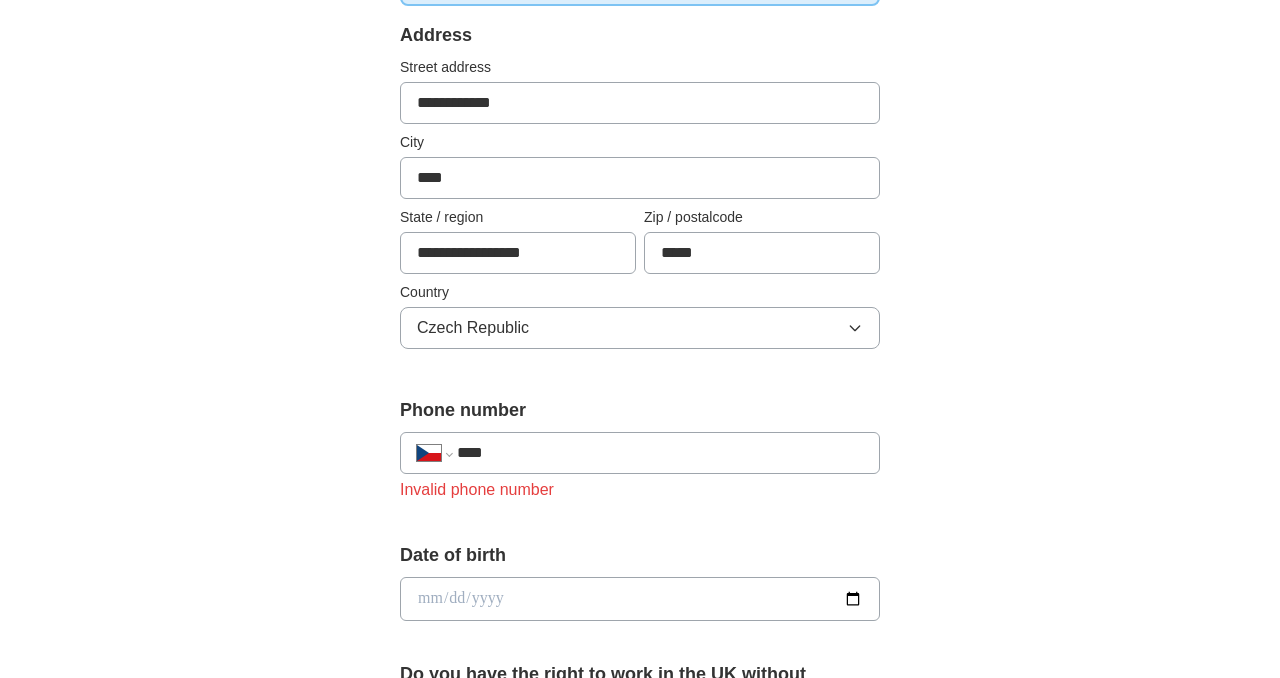 type on "**********" 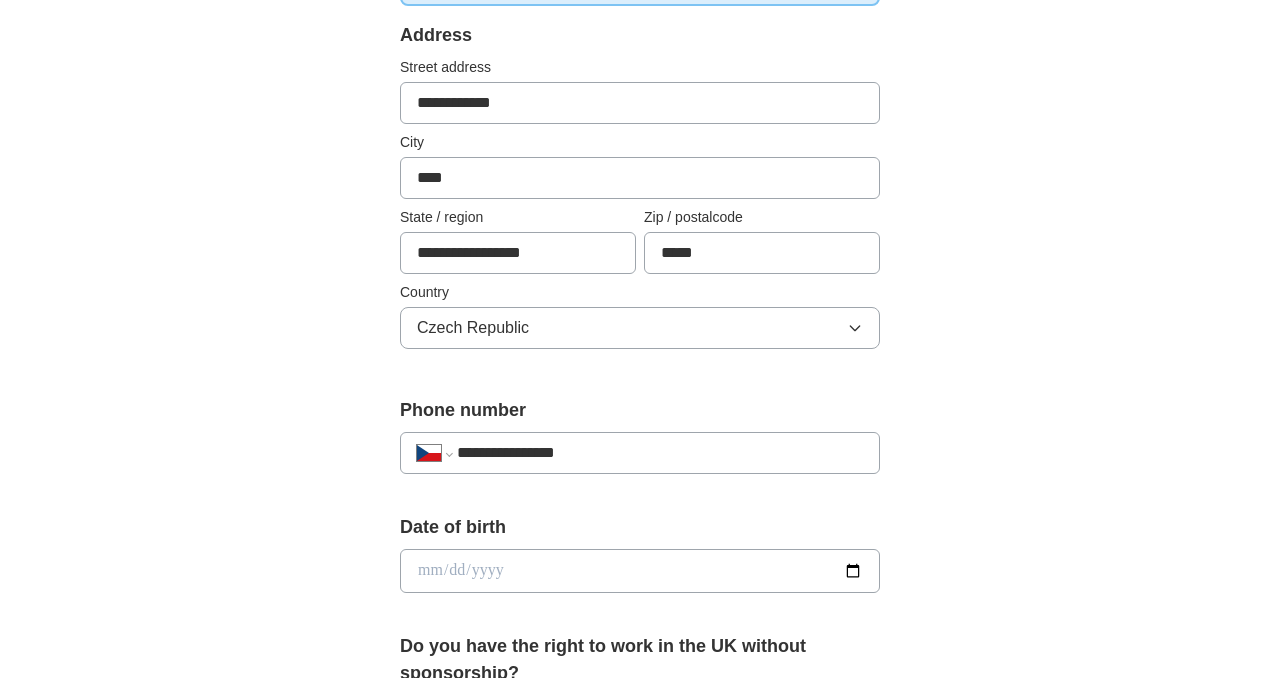 click on "**********" at bounding box center [640, 722] 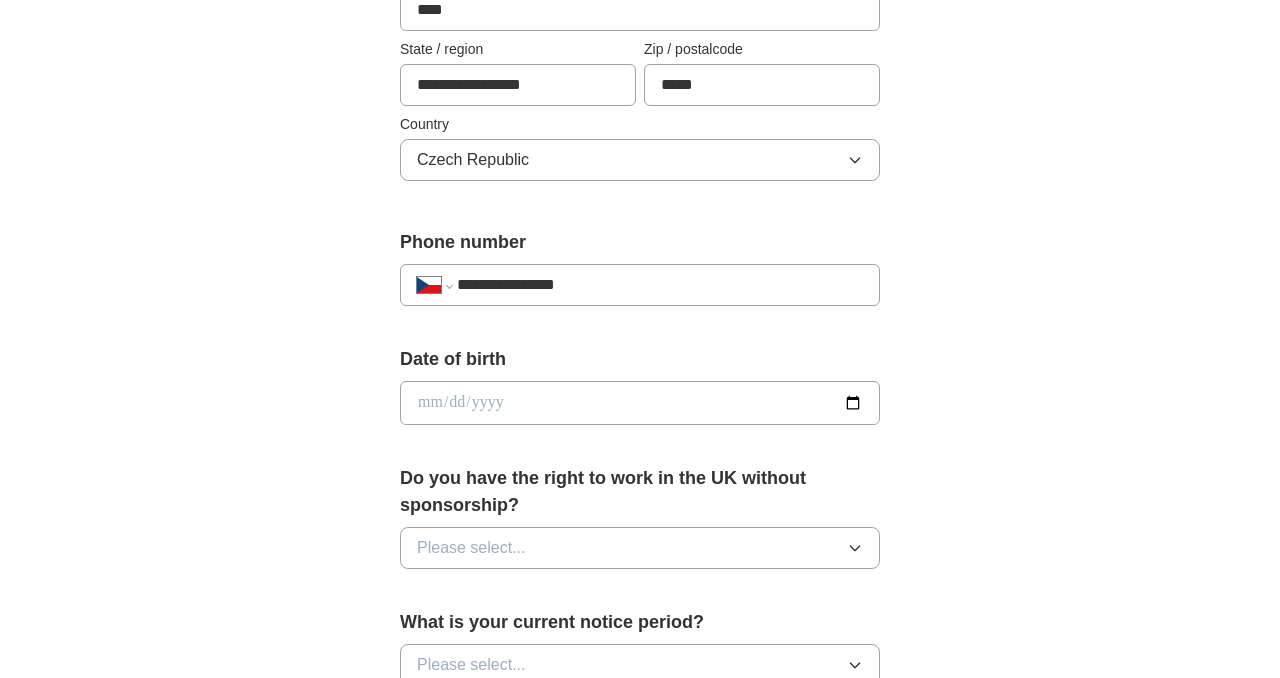 scroll, scrollTop: 583, scrollLeft: 0, axis: vertical 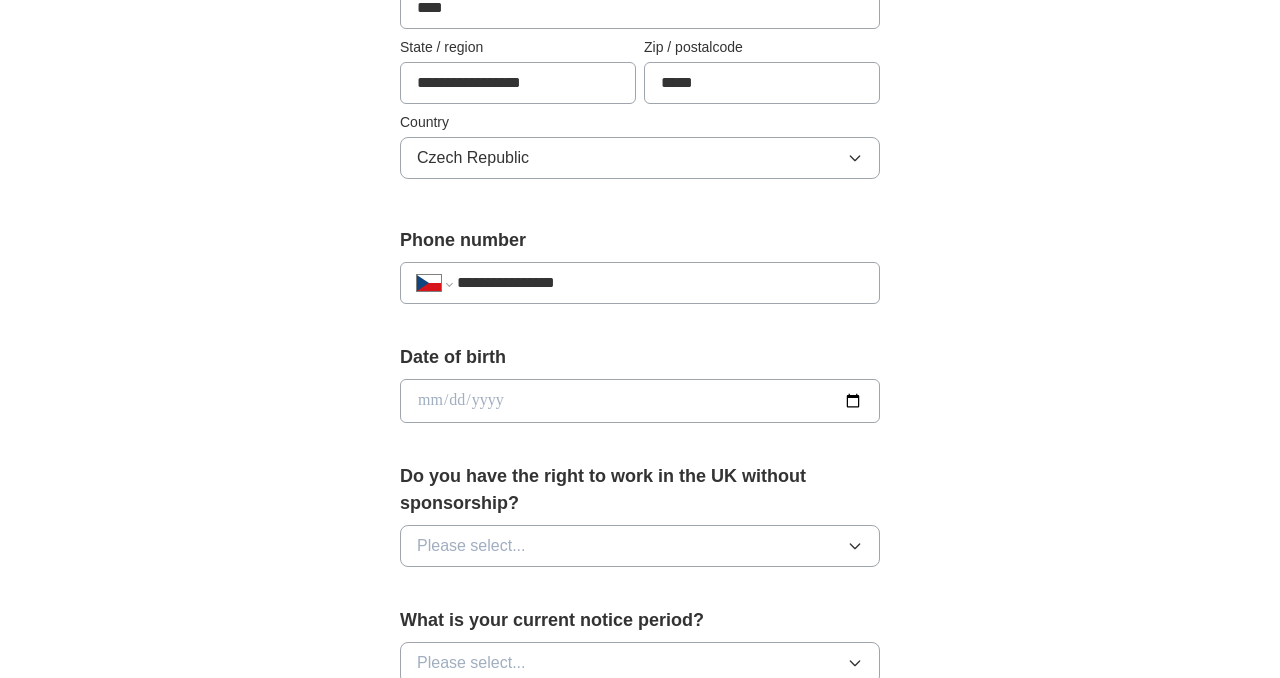 click at bounding box center (640, 401) 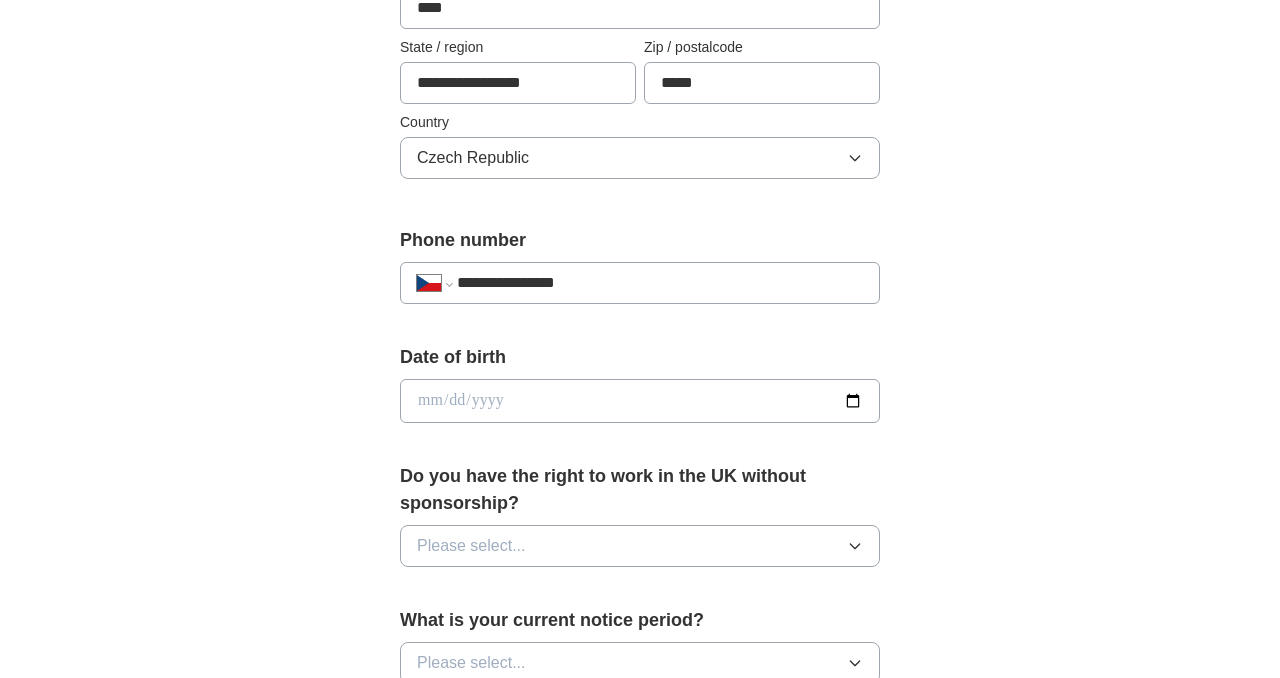 click at bounding box center [640, 401] 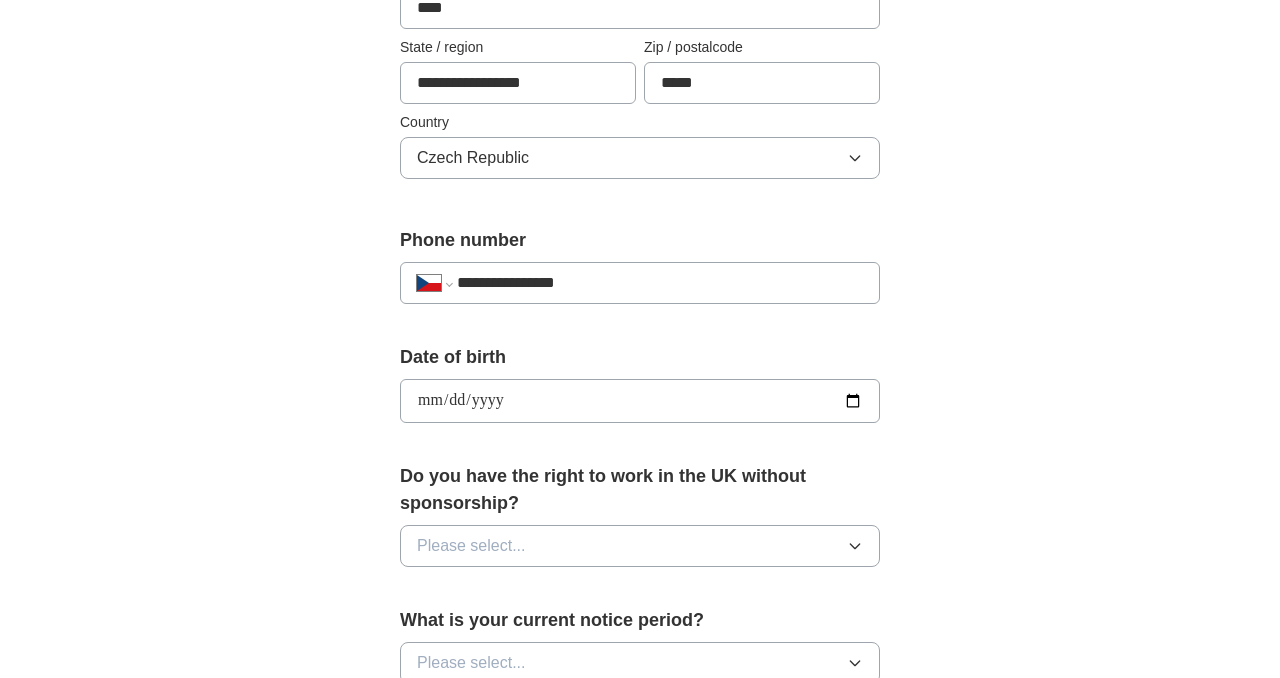 type on "**********" 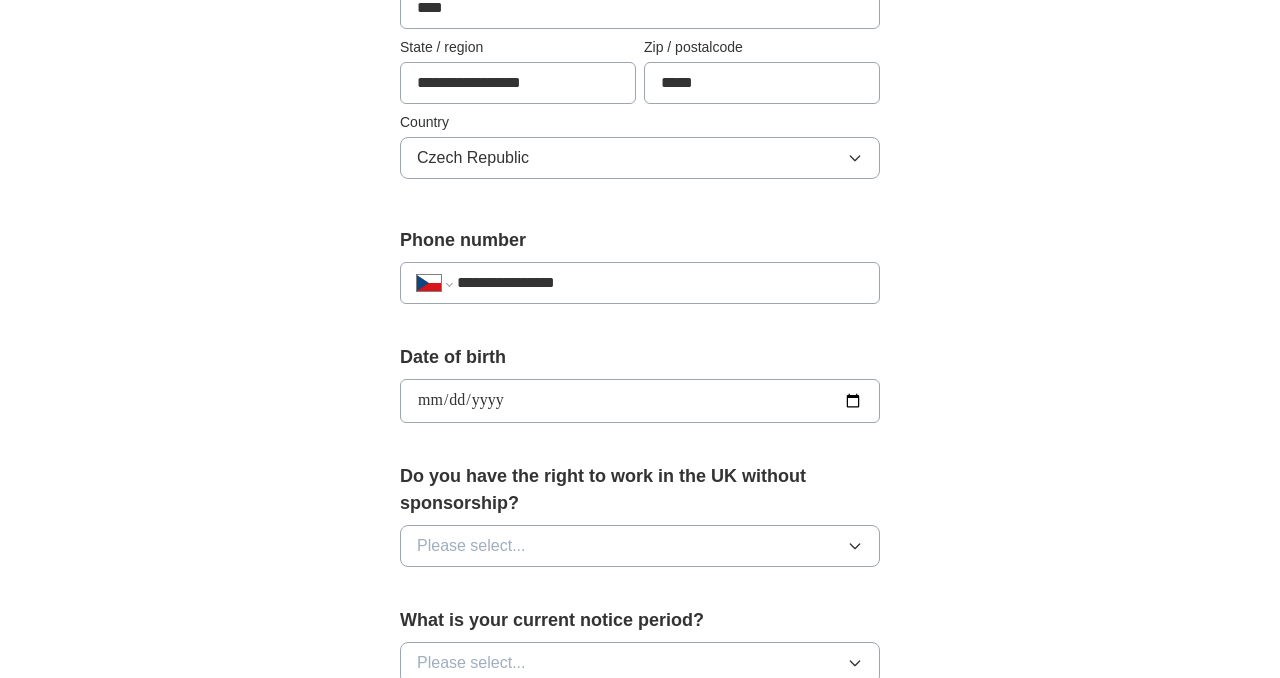 click on "Do you have the right to work in the UK without sponsorship?" at bounding box center [640, 490] 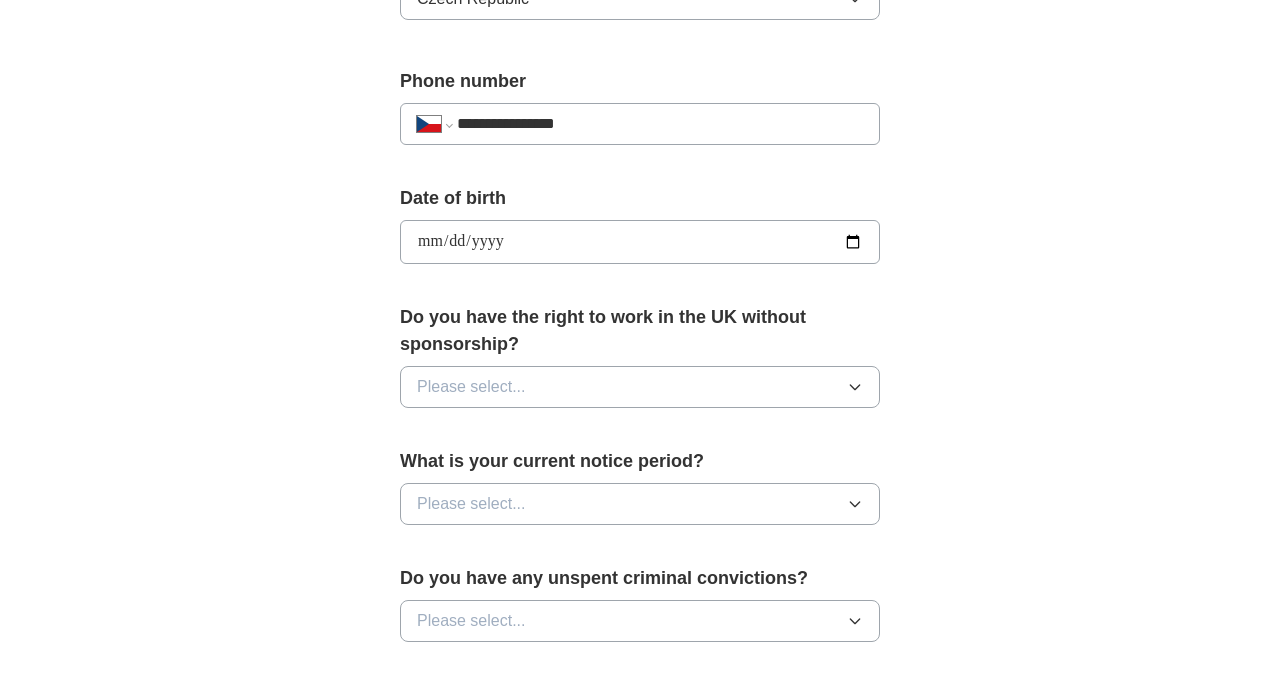 scroll, scrollTop: 741, scrollLeft: 0, axis: vertical 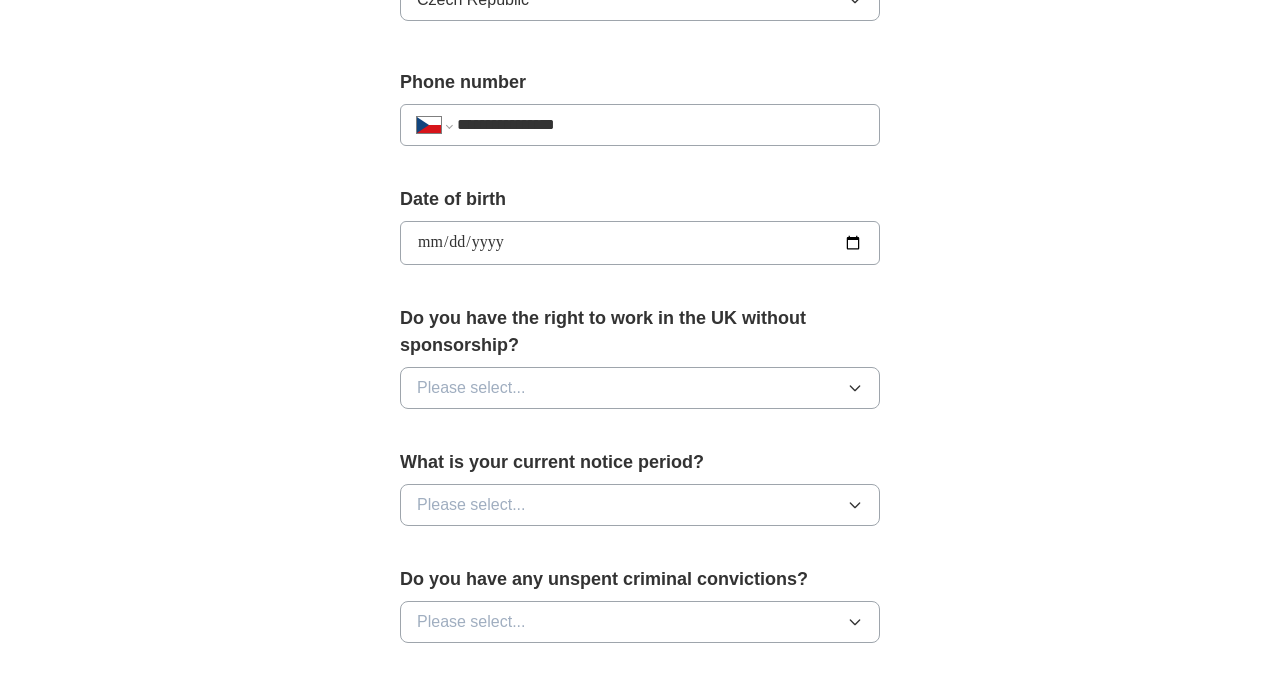 click on "Please select..." at bounding box center (471, 388) 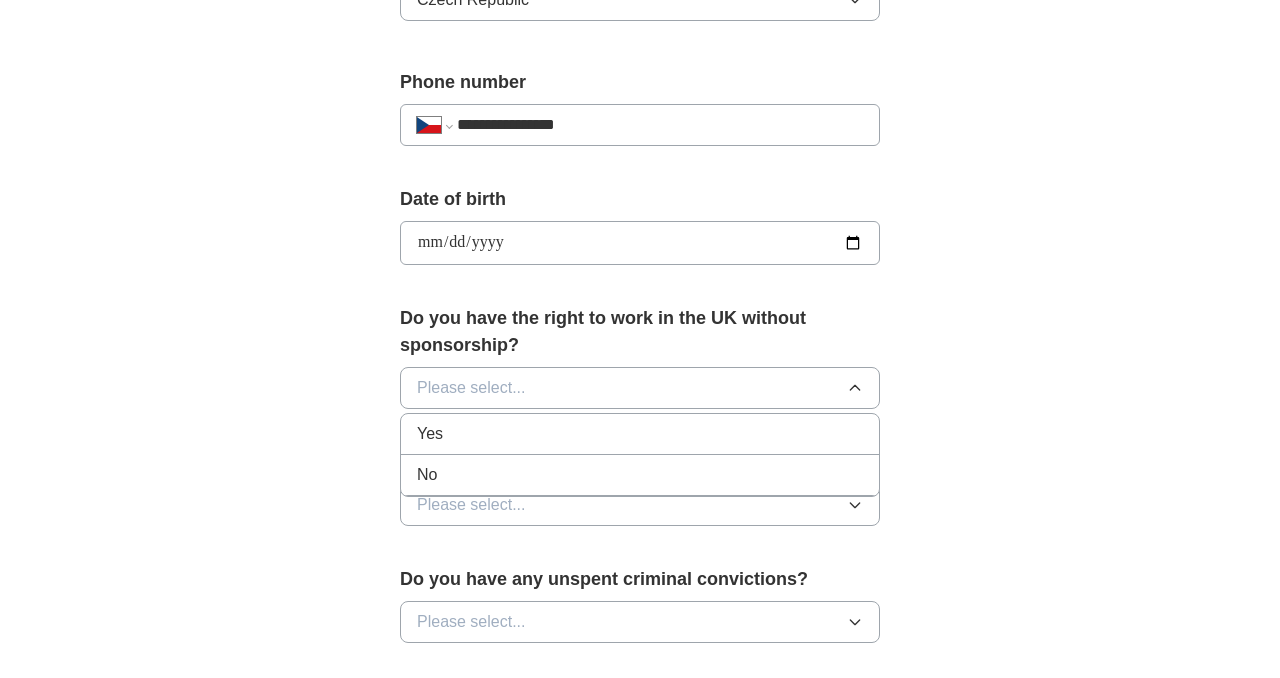 click on "No" at bounding box center (640, 475) 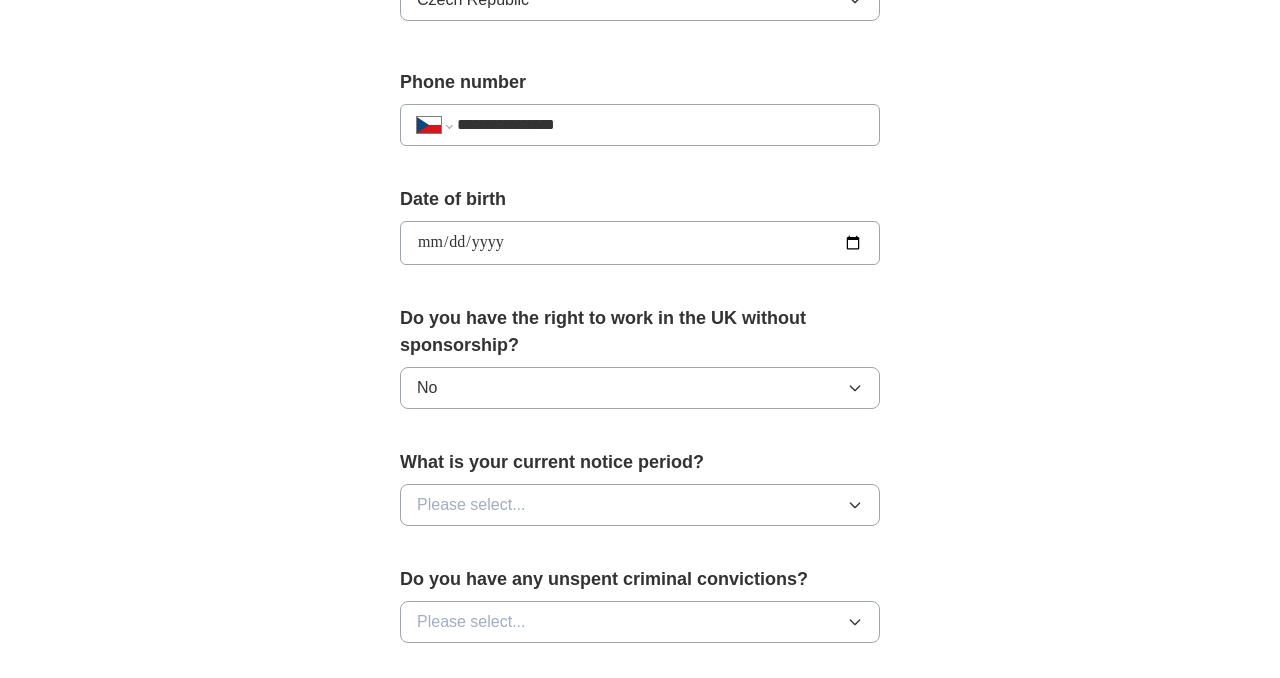 click on "Please select..." at bounding box center [471, 505] 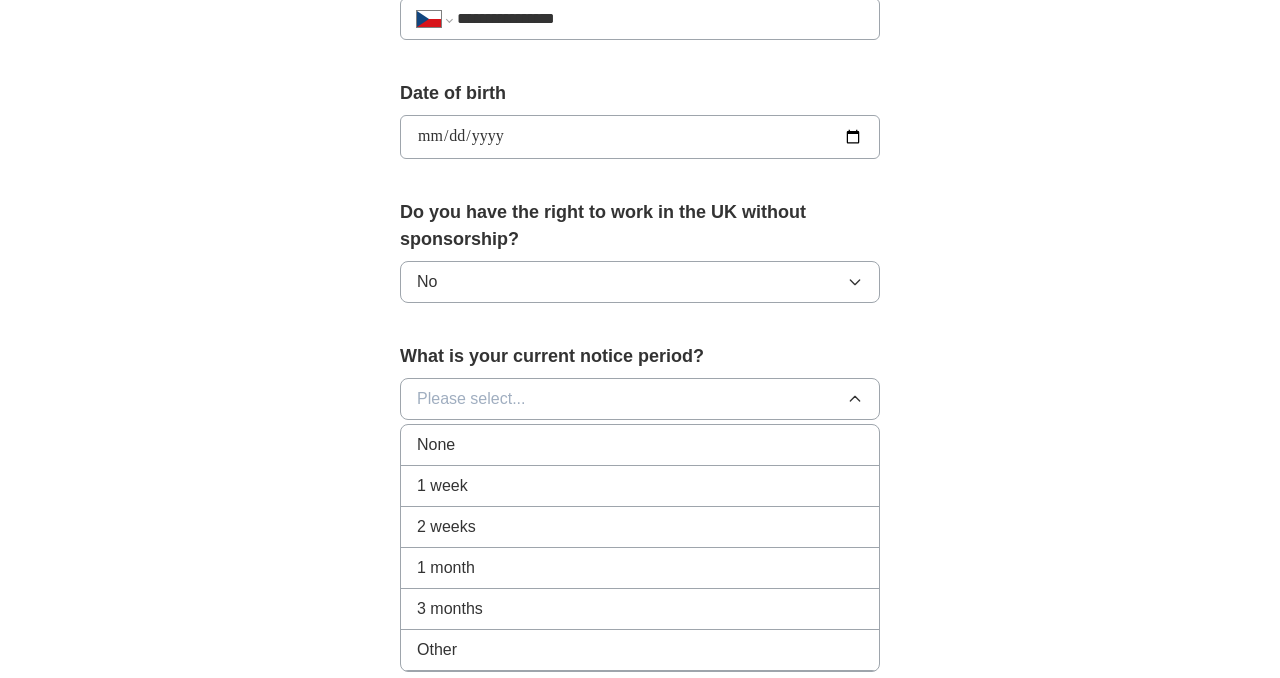 scroll, scrollTop: 876, scrollLeft: 0, axis: vertical 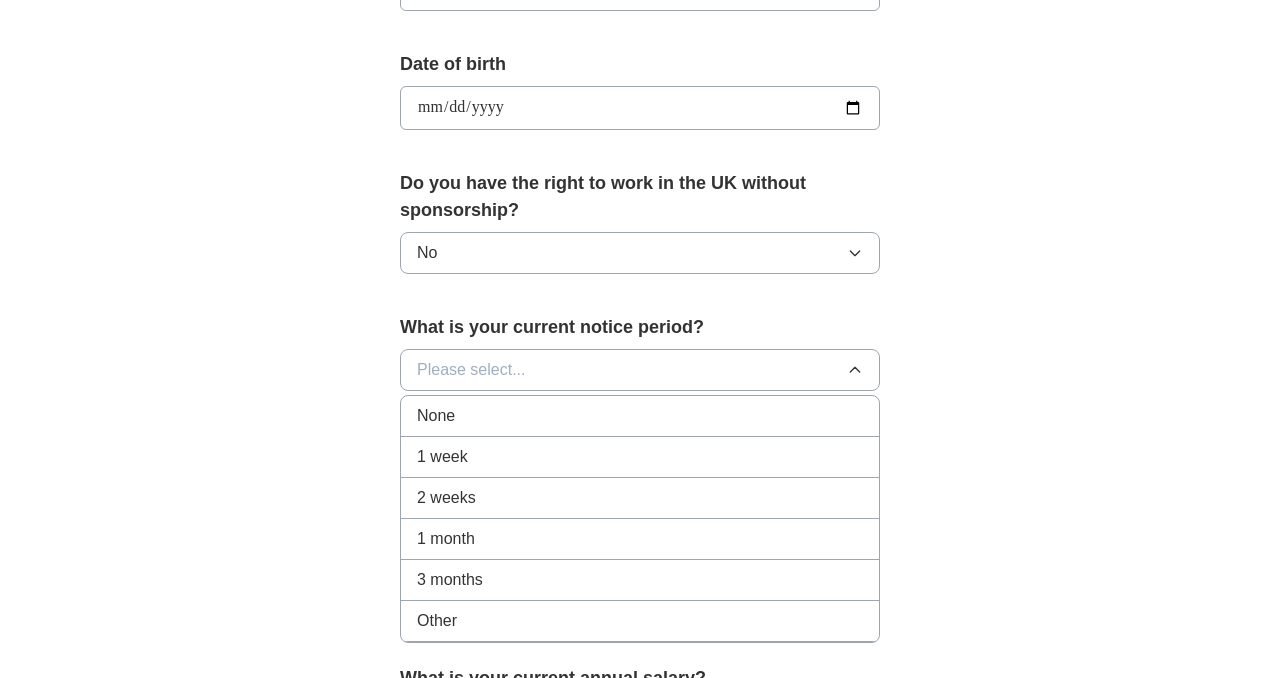 click on "2 weeks" at bounding box center [446, 498] 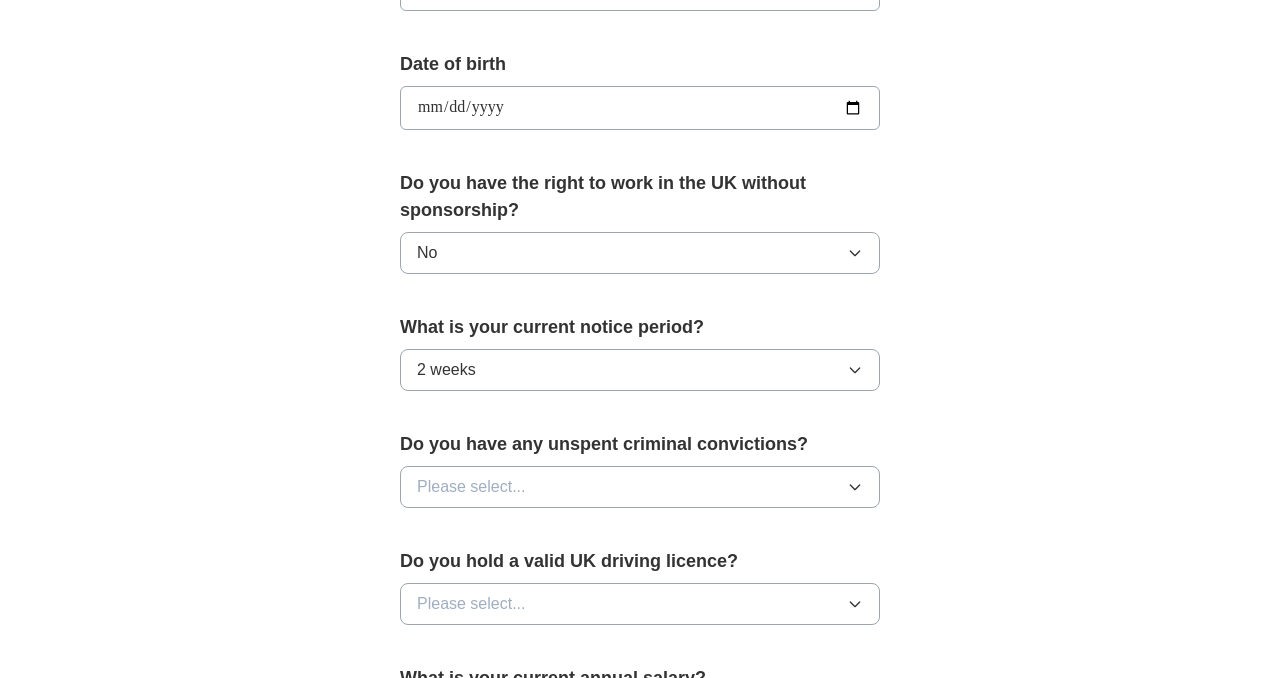 click on "Please select..." at bounding box center [471, 487] 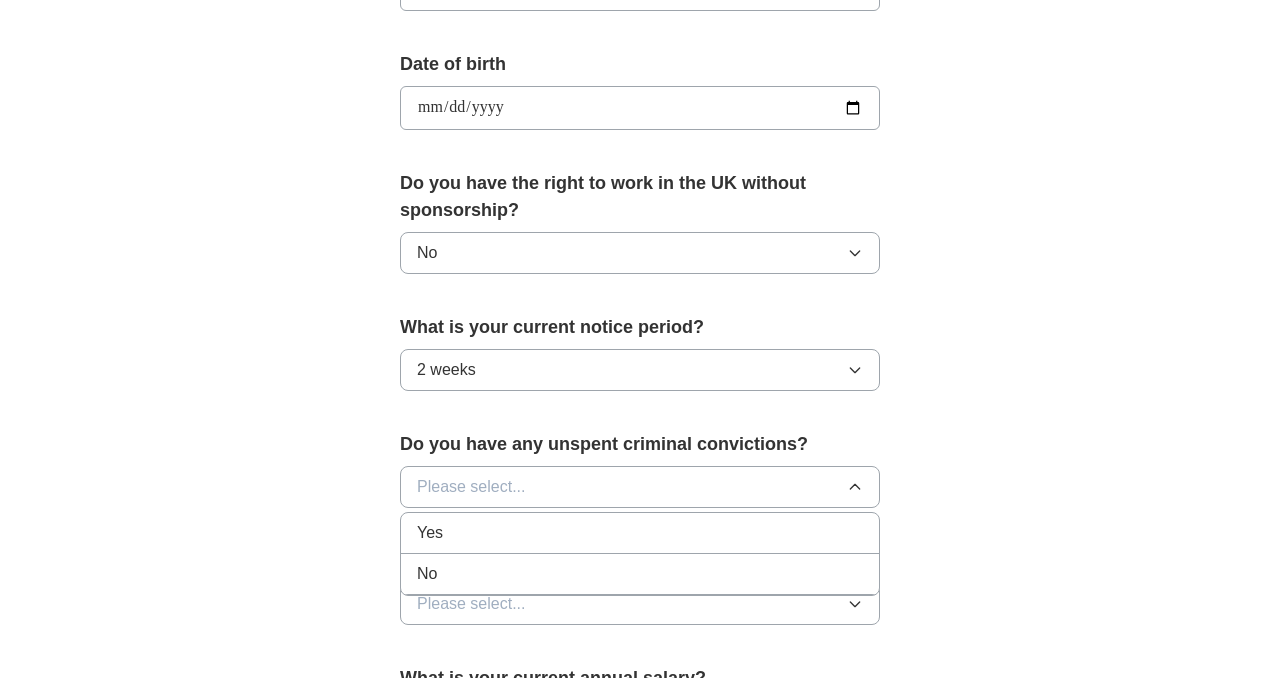 click on "No" at bounding box center [640, 574] 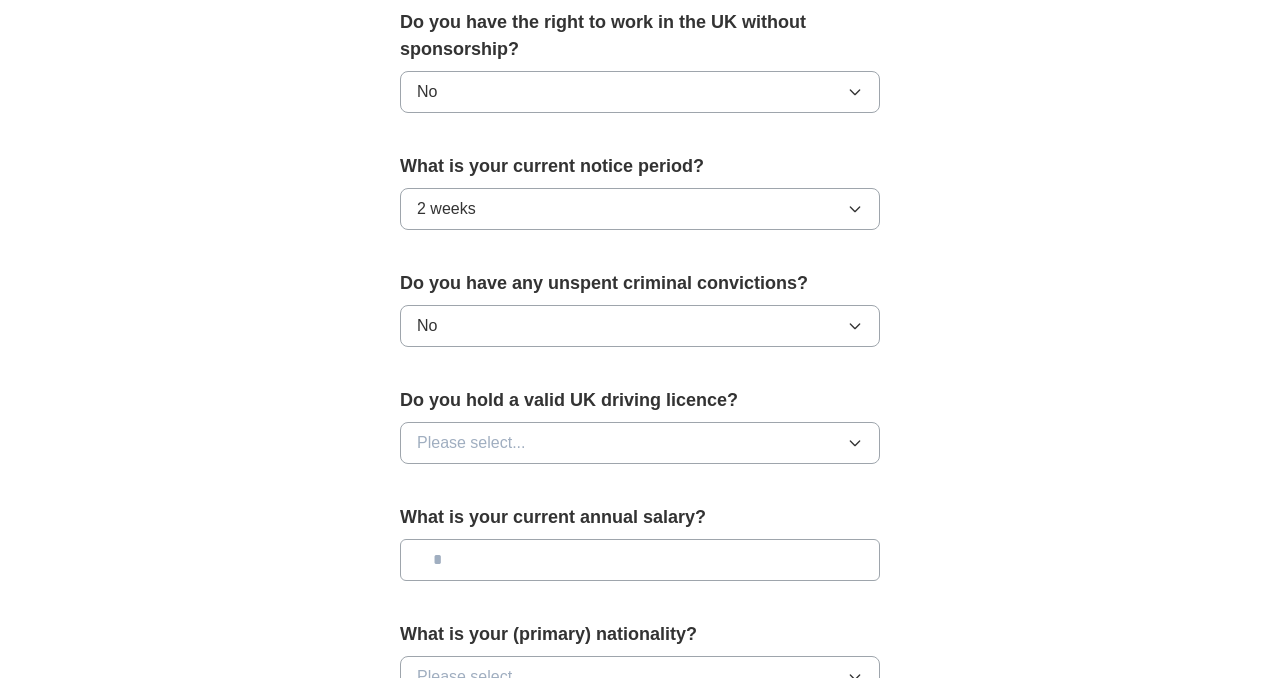 scroll, scrollTop: 1070, scrollLeft: 0, axis: vertical 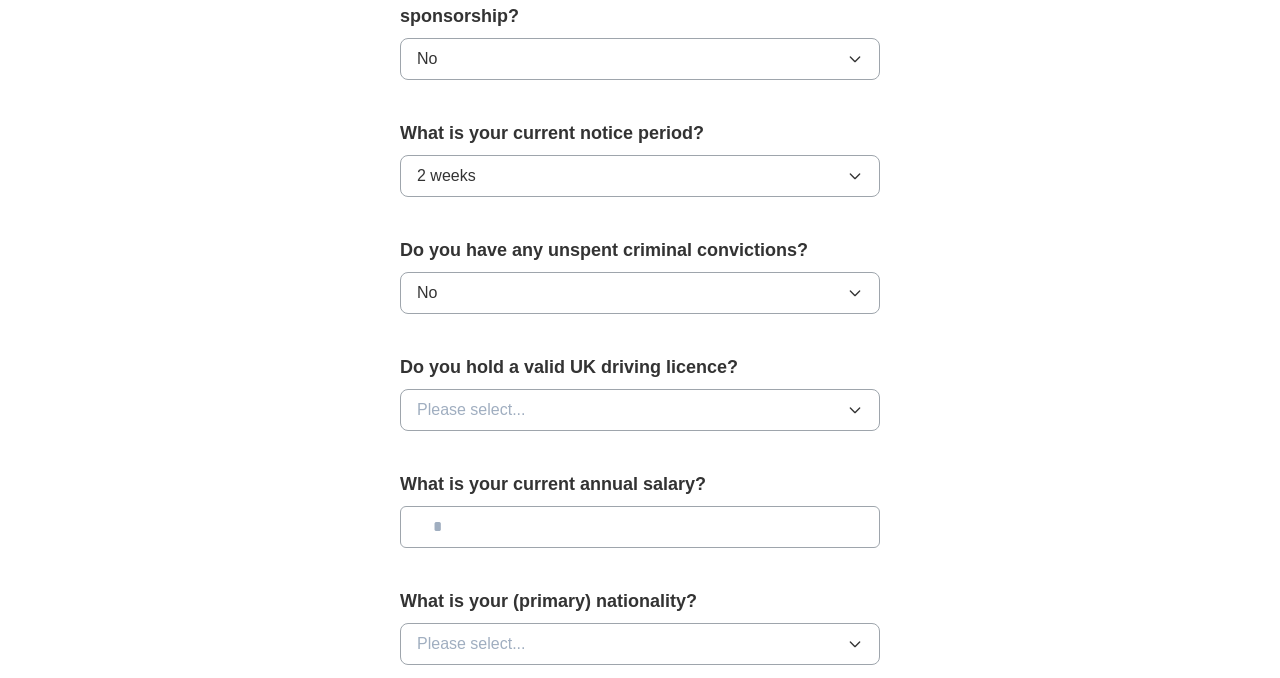 click on "Please select..." at bounding box center (471, 410) 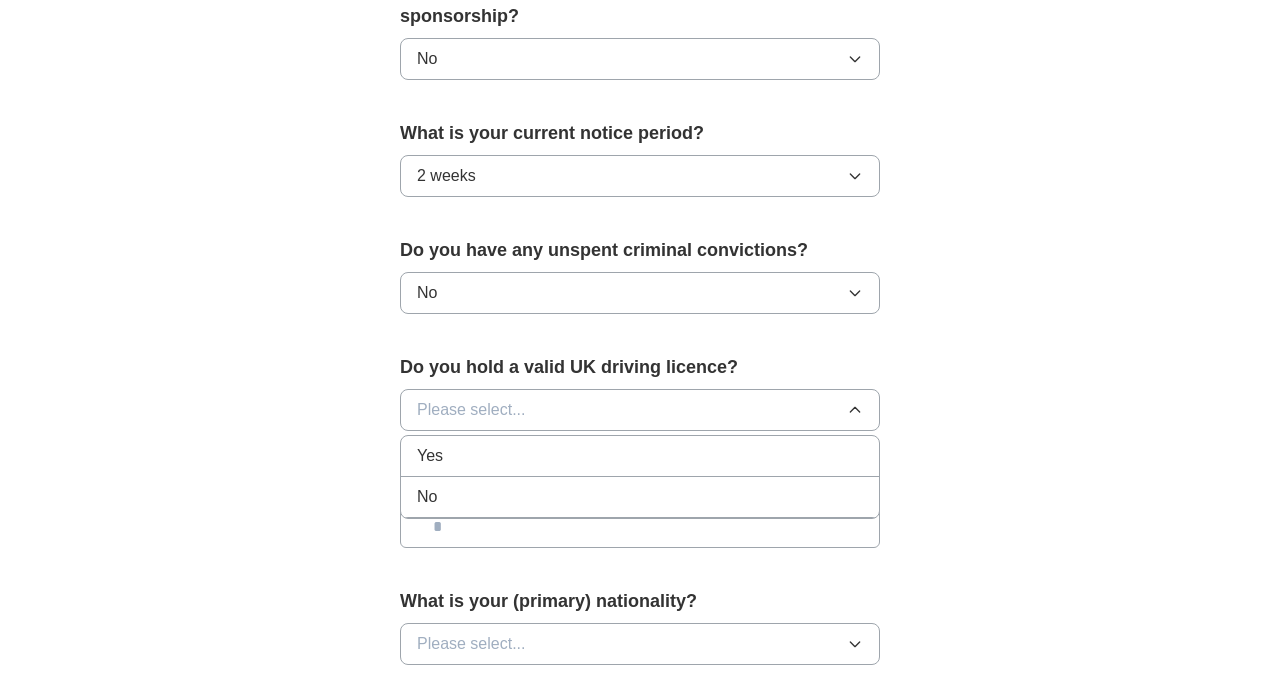 click on "No" at bounding box center [640, 497] 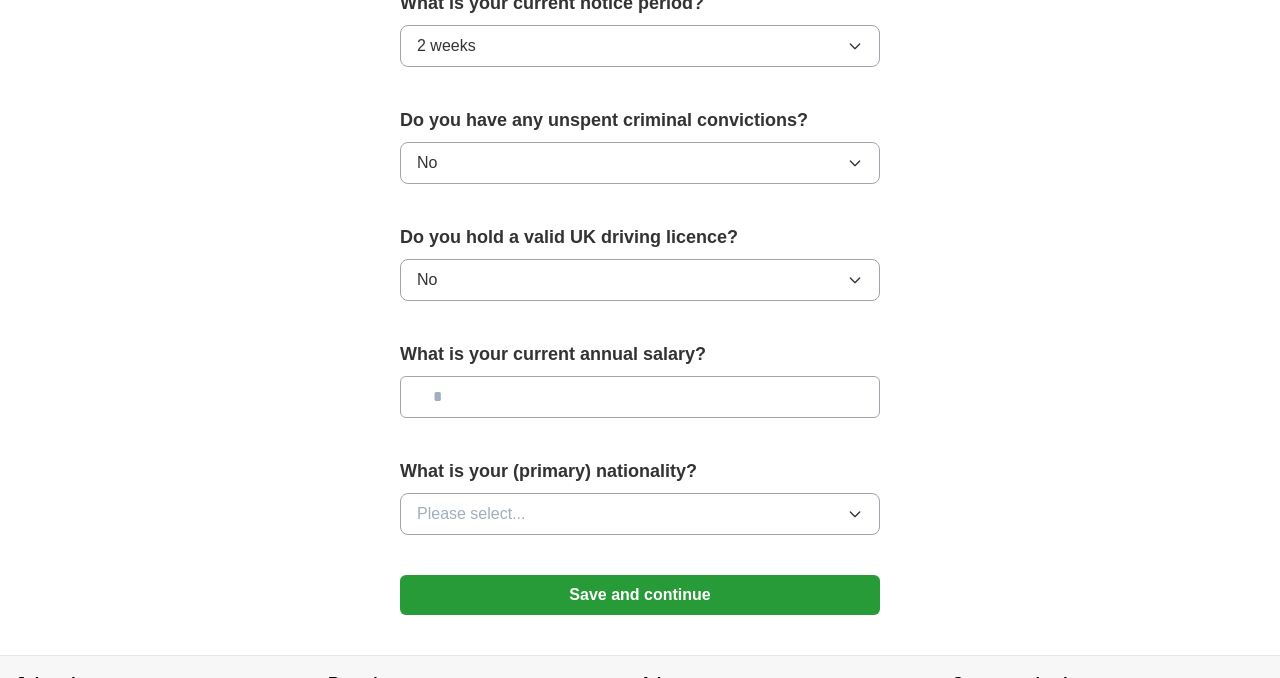 scroll, scrollTop: 1199, scrollLeft: 0, axis: vertical 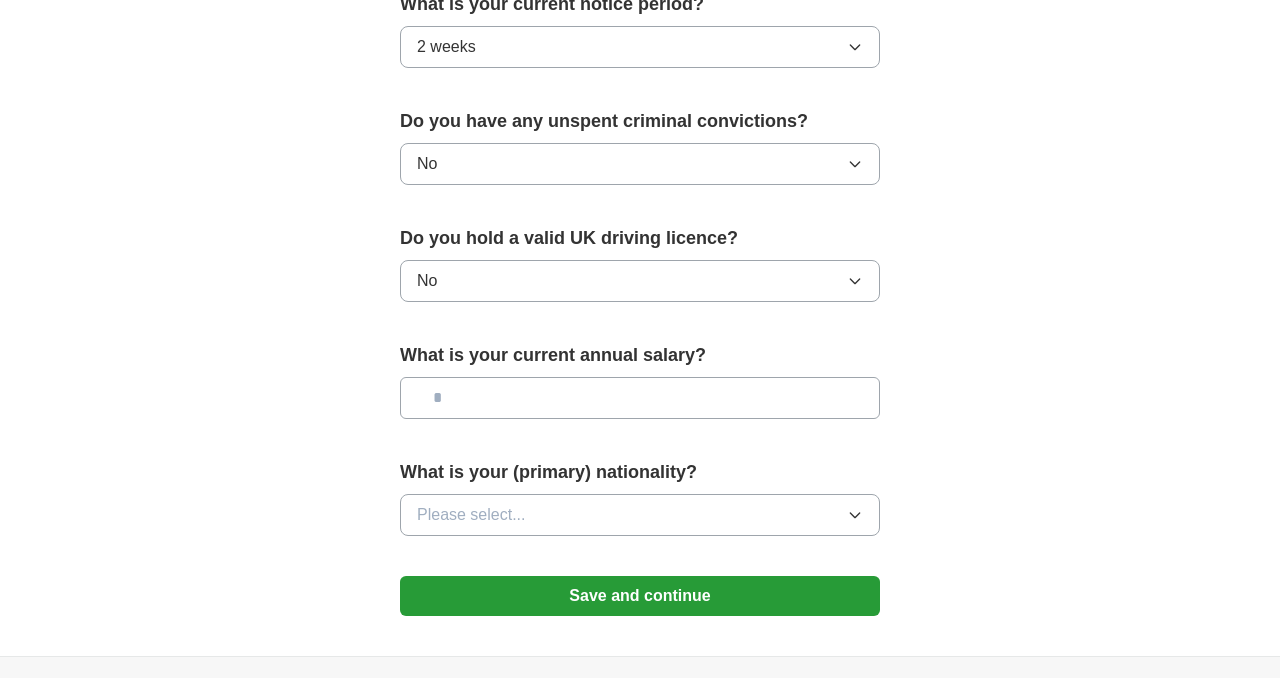 click on "Please select..." at bounding box center (640, 515) 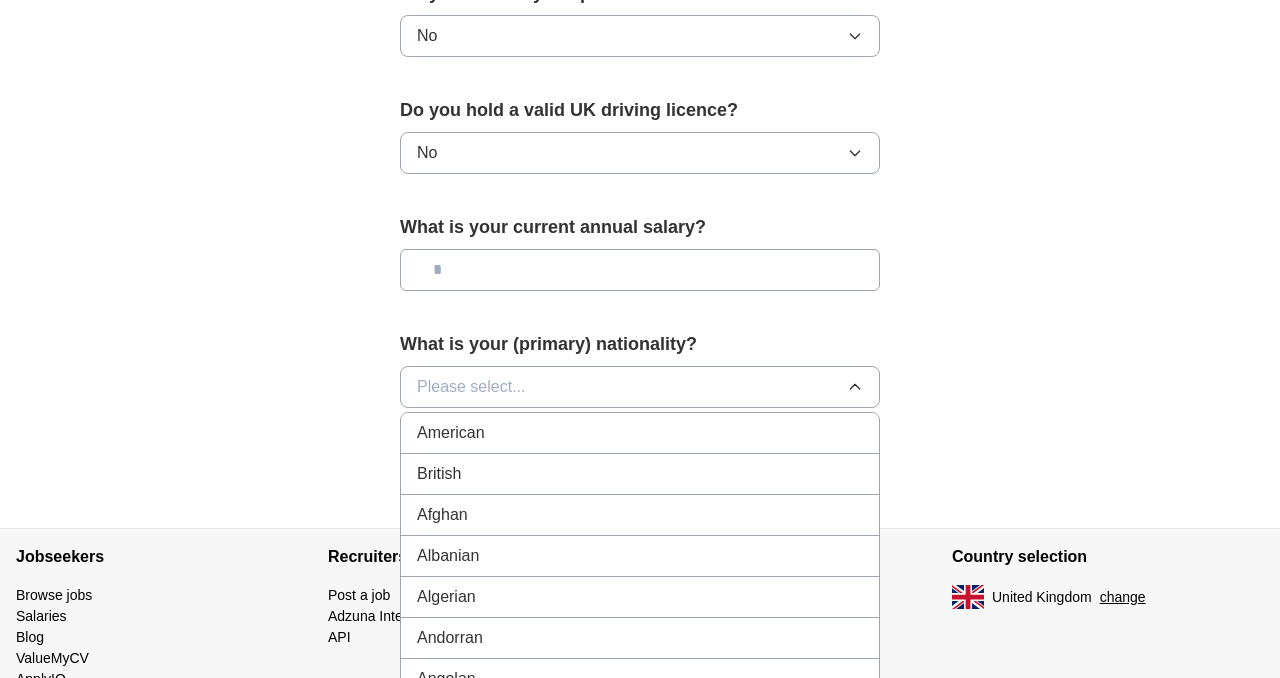 scroll, scrollTop: 1328, scrollLeft: 0, axis: vertical 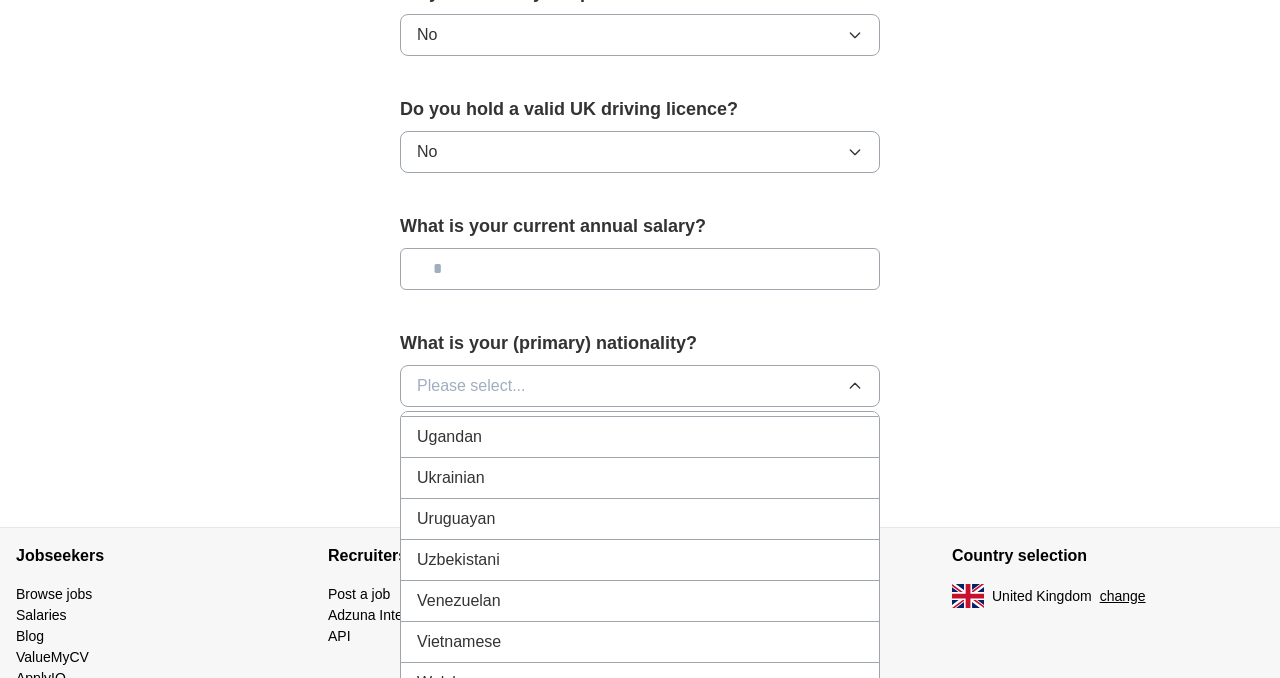 click on "Ukrainian" at bounding box center (640, 478) 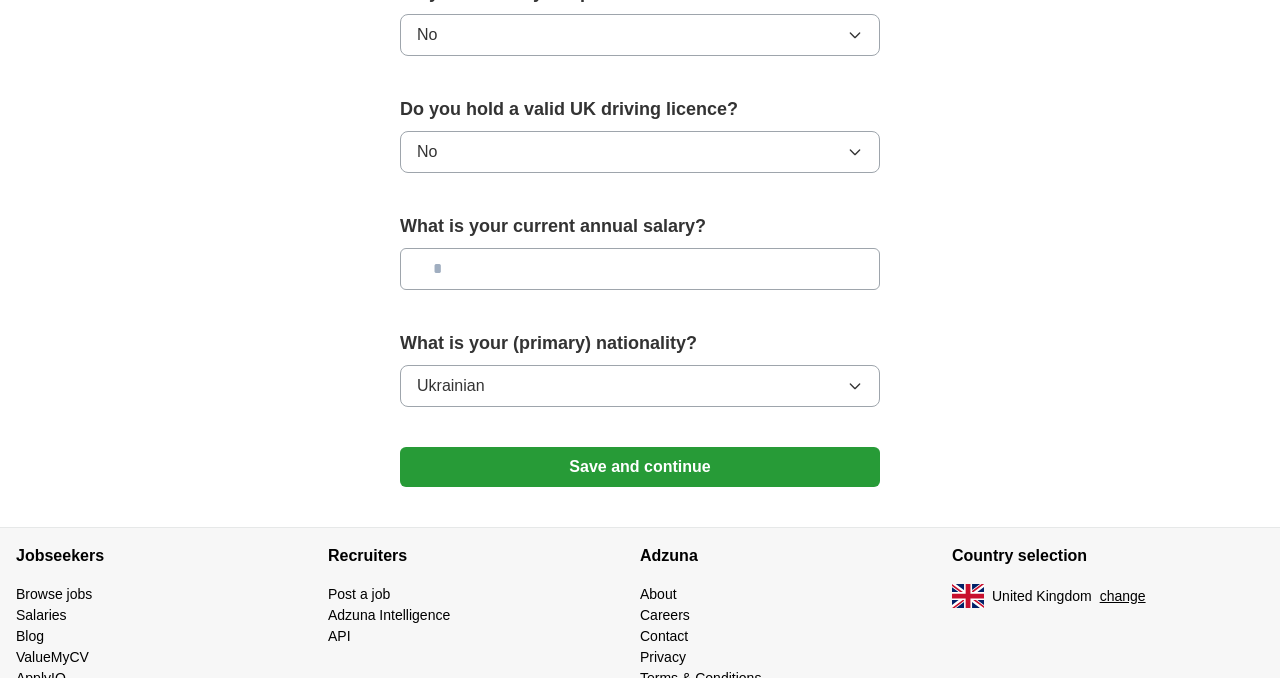click on "Save and continue" at bounding box center (640, 467) 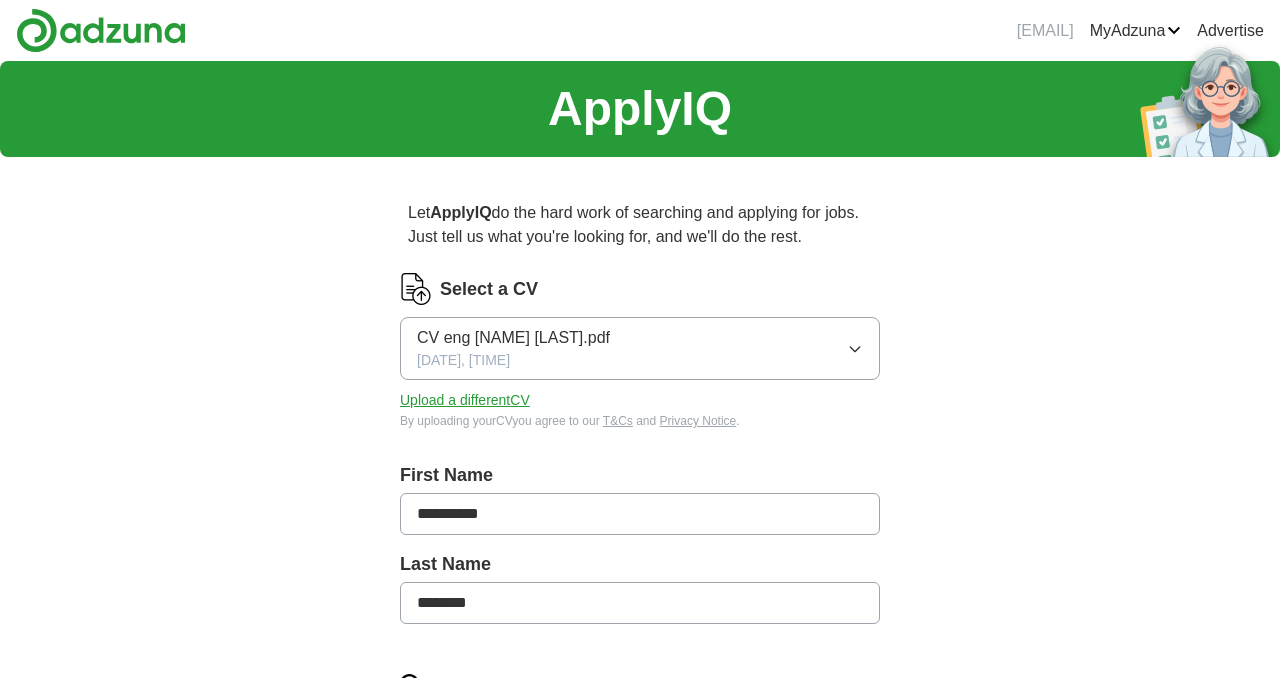 scroll, scrollTop: 0, scrollLeft: 0, axis: both 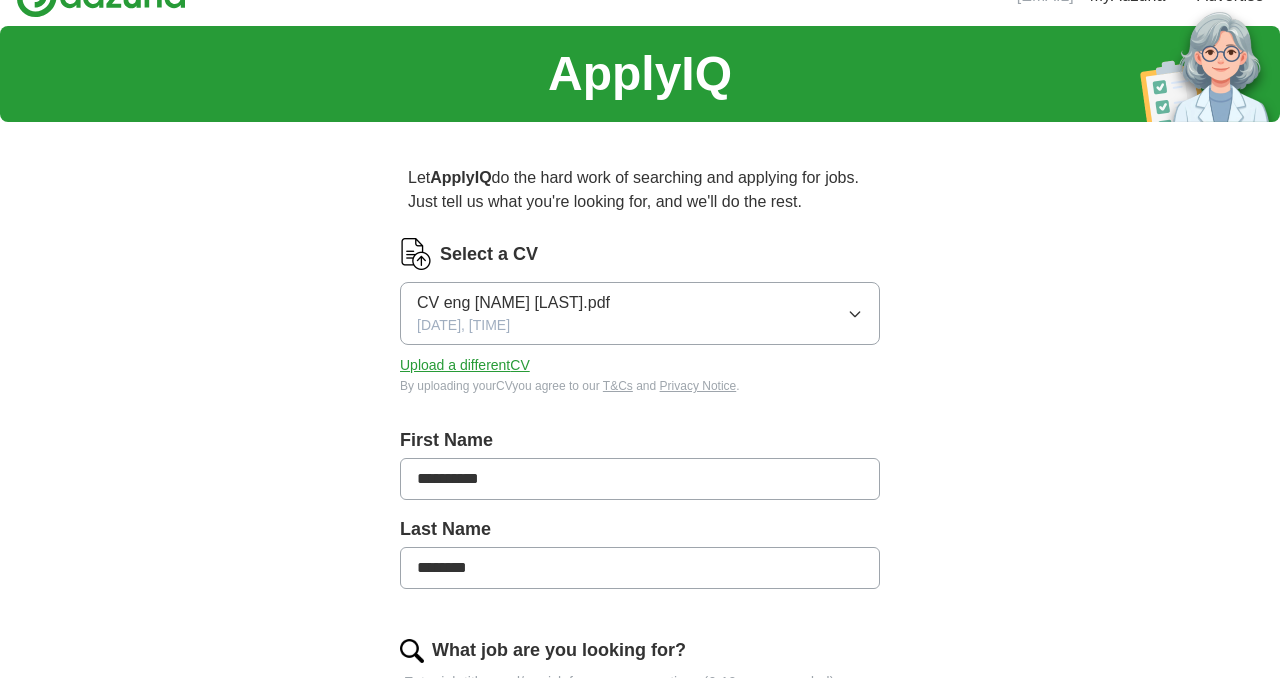 click on "CV eng Yelyzaveta Korolova.pdf" at bounding box center (513, 303) 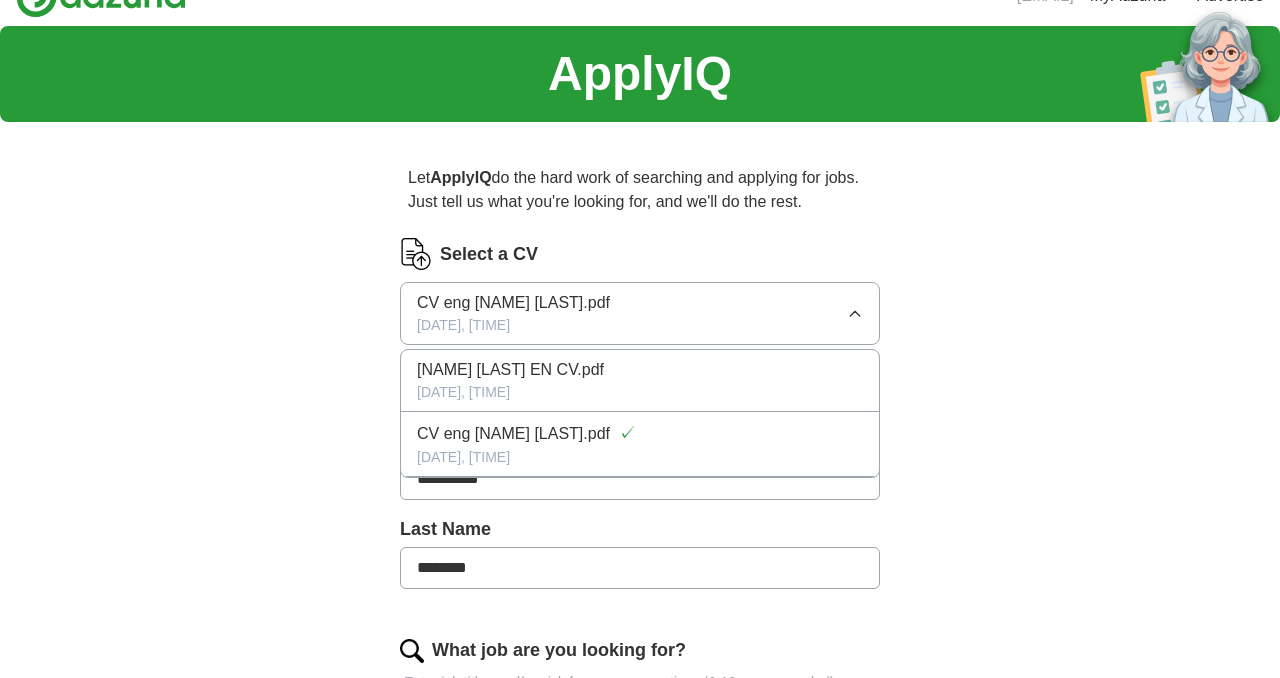 click on "Yelyzaveta Korolova EN CV.pdf" at bounding box center (510, 370) 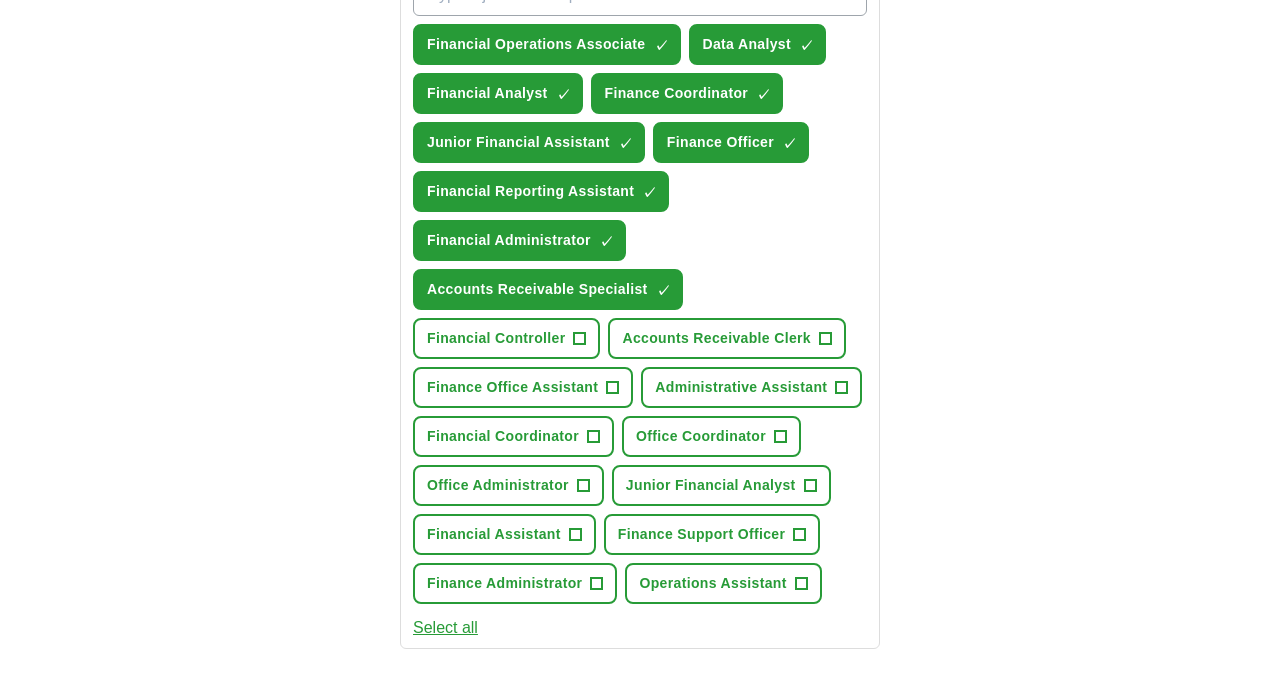 scroll, scrollTop: 768, scrollLeft: 0, axis: vertical 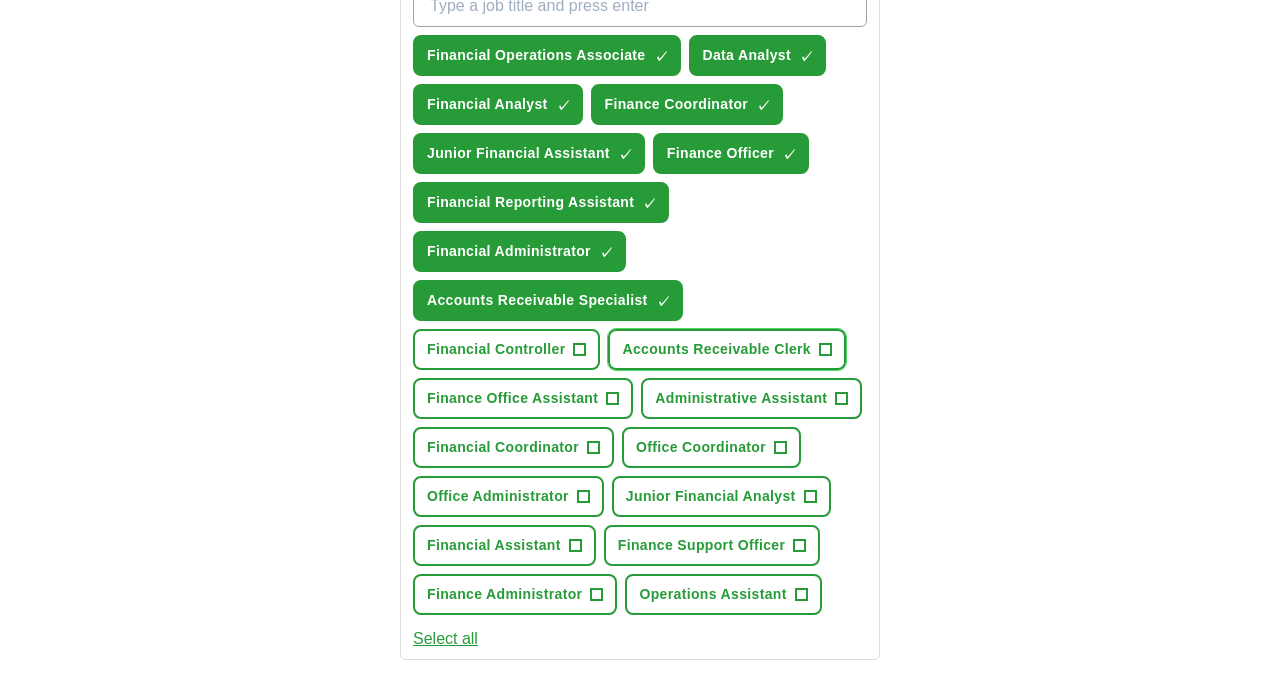 click on "+" at bounding box center (825, 350) 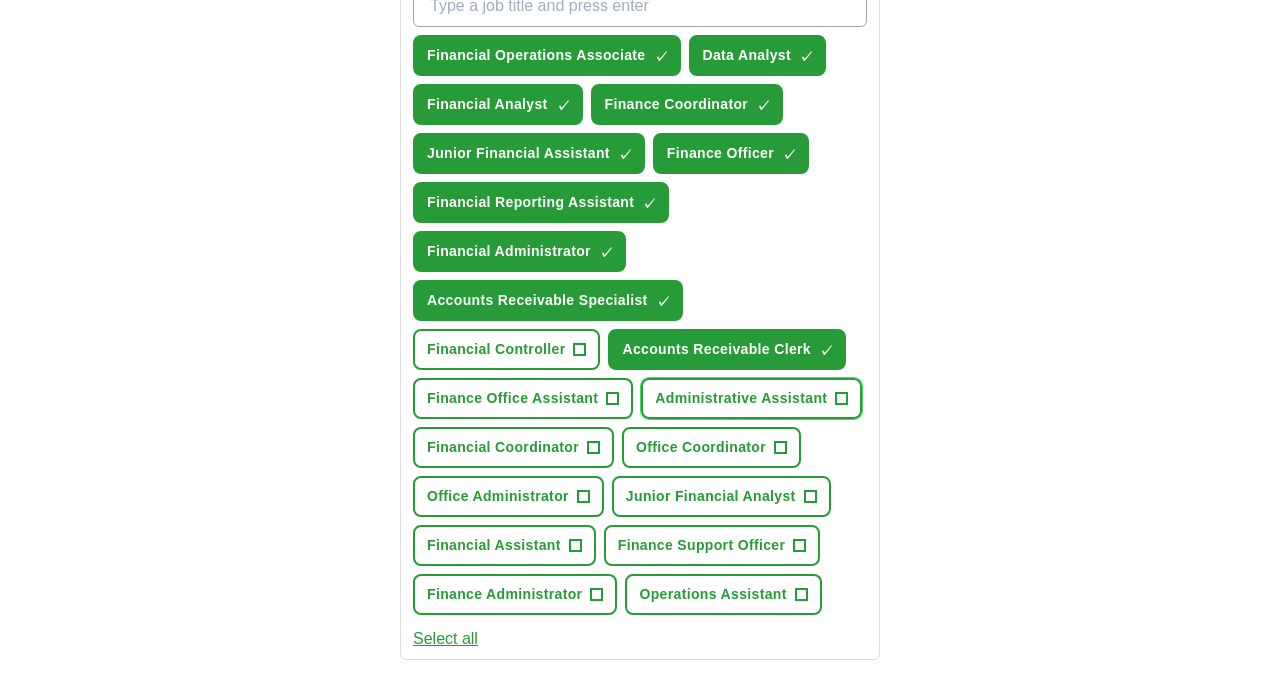 click on "Administrative Assistant +" at bounding box center [751, 398] 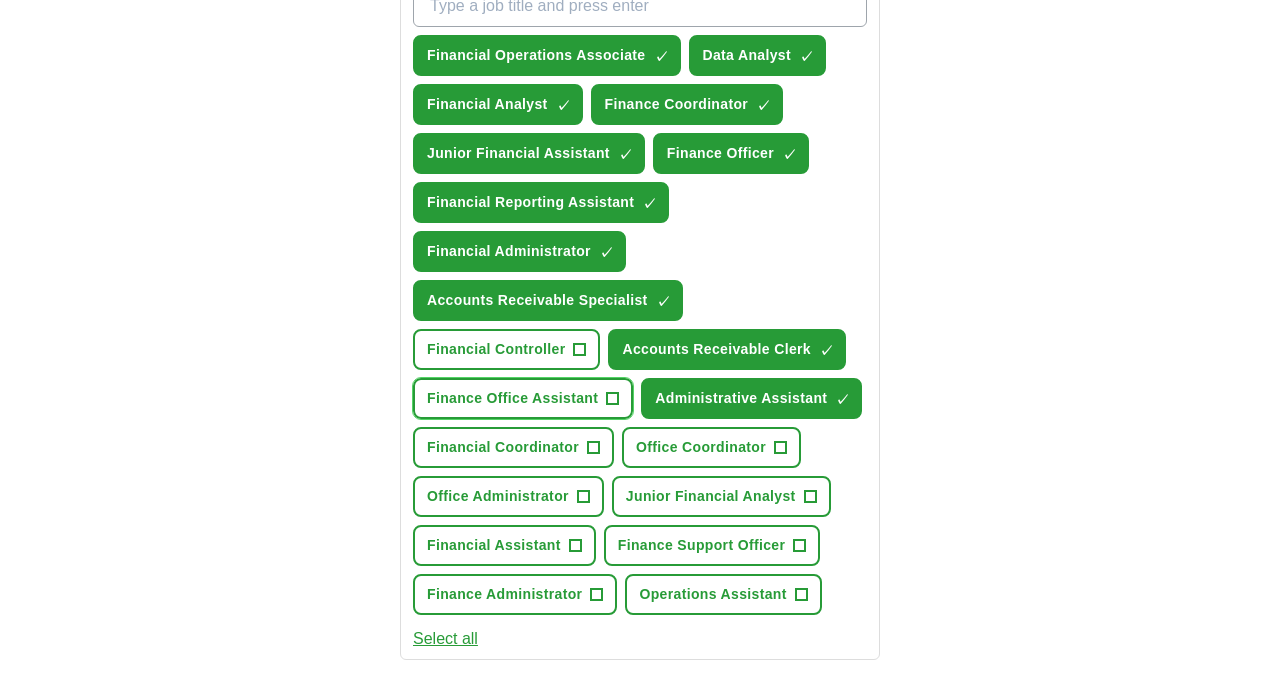 click on "Finance Office Assistant" at bounding box center (512, 398) 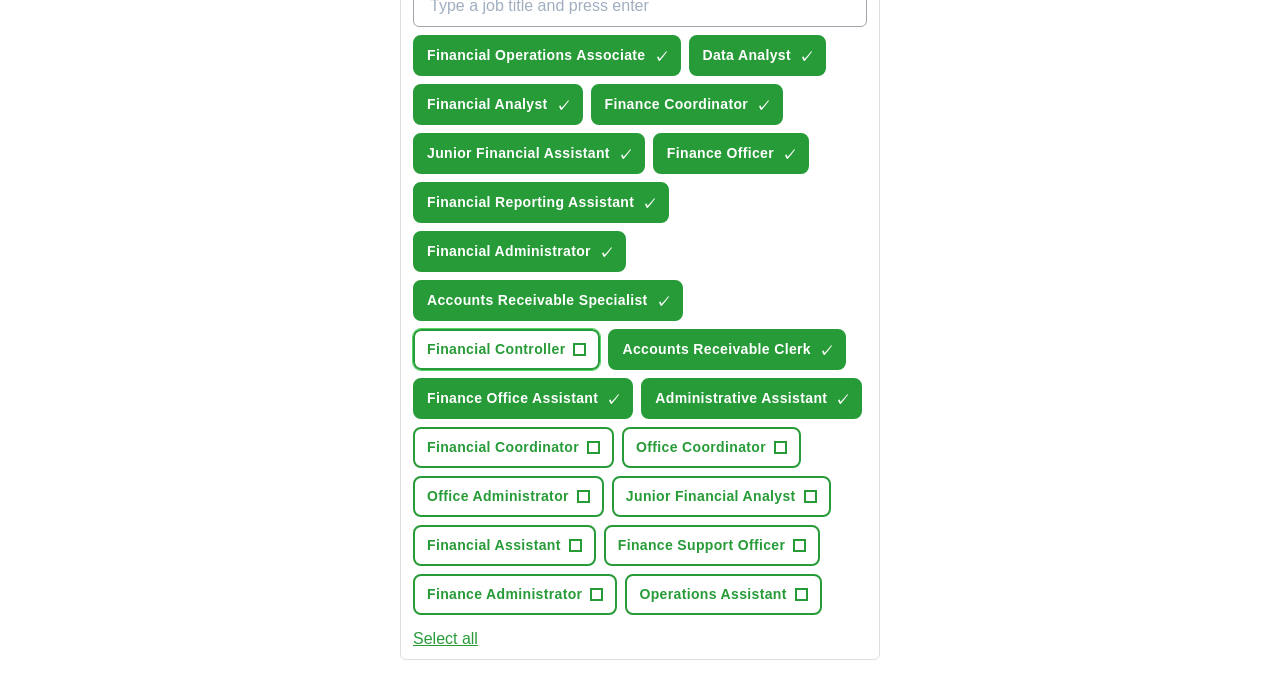 click on "+" at bounding box center [580, 350] 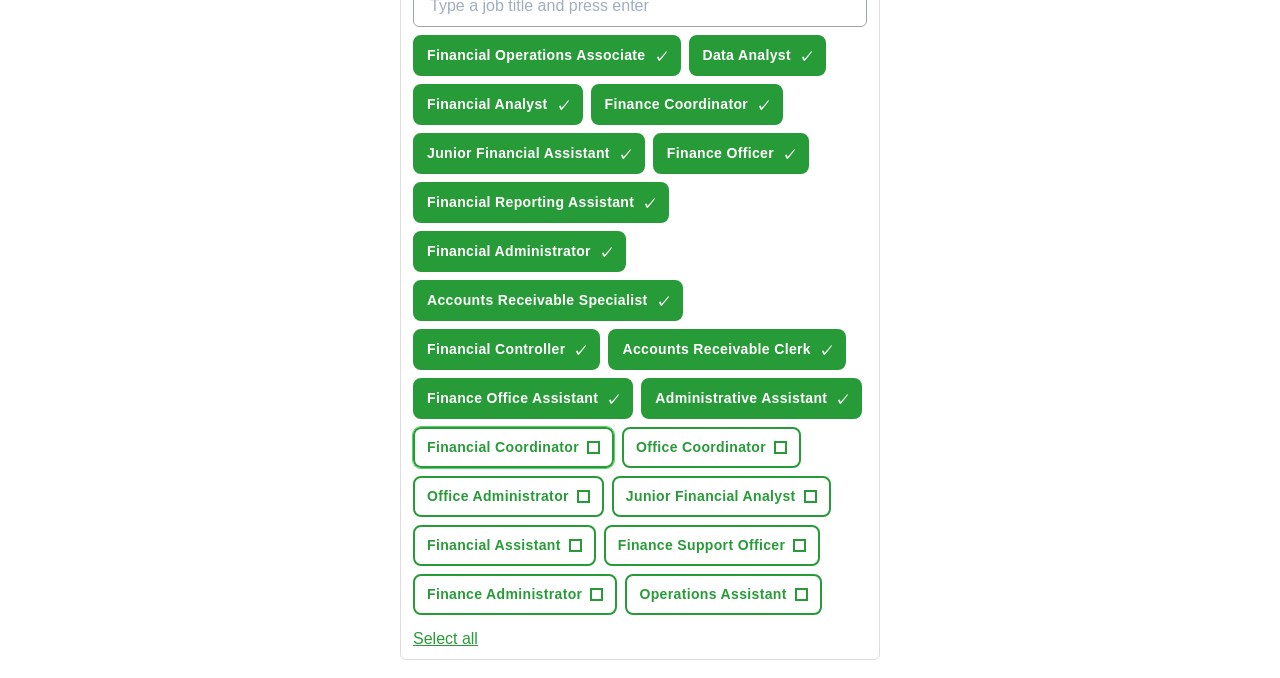 click on "+" at bounding box center [594, 448] 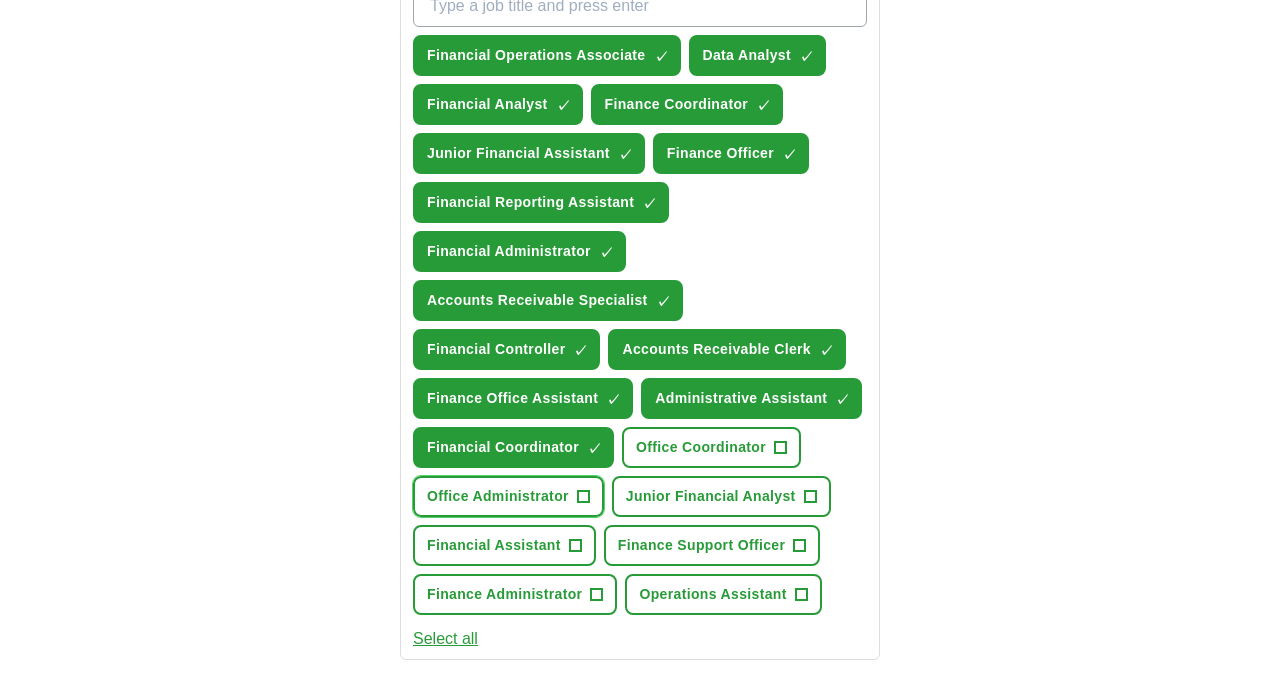 click on "Office Administrator +" at bounding box center (508, 496) 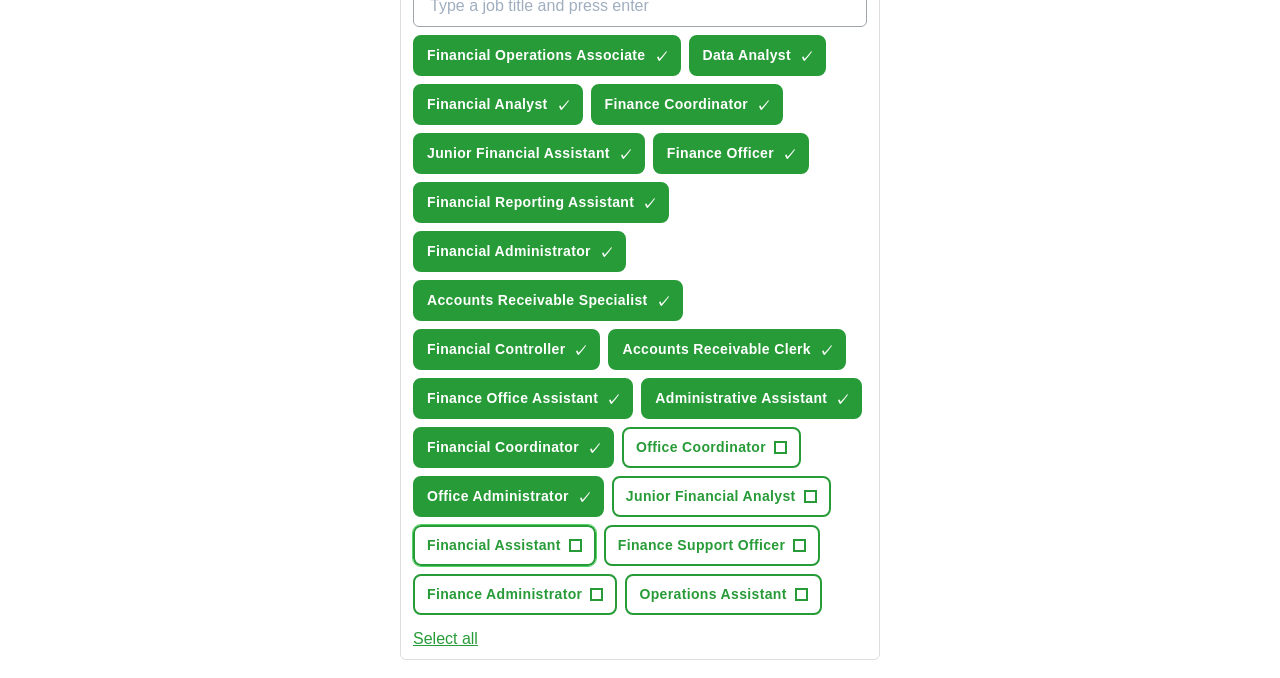 click on "+" at bounding box center (575, 546) 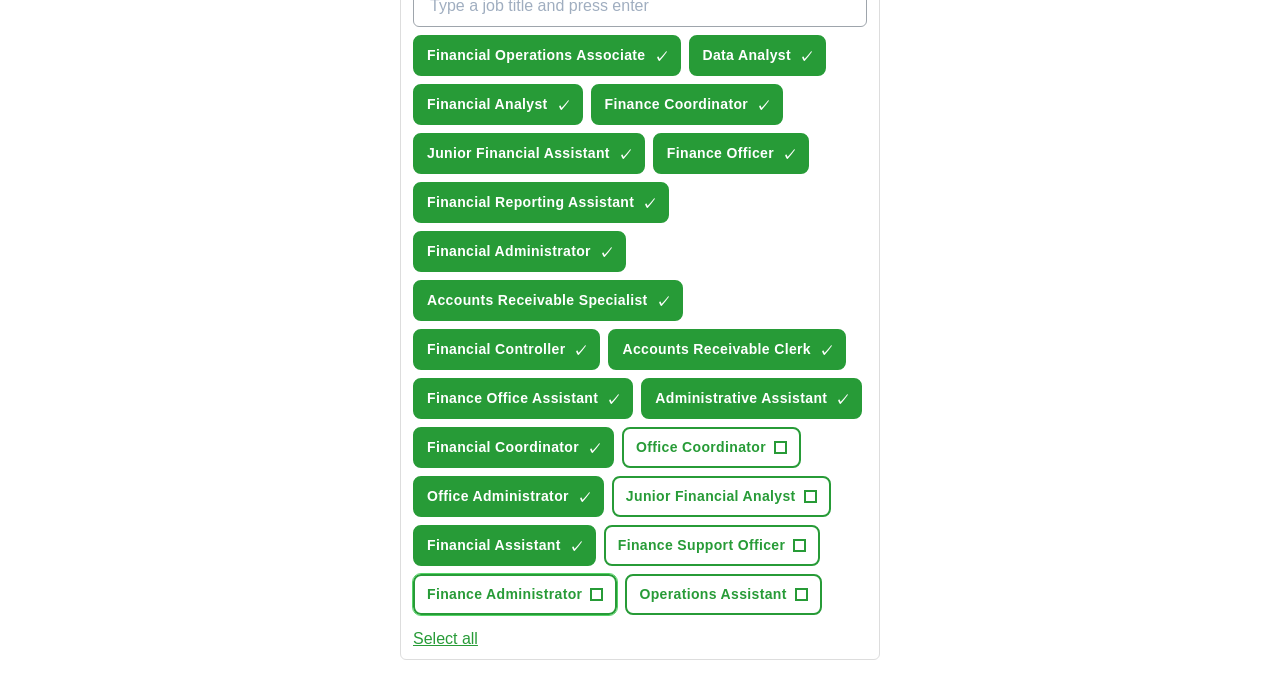 click on "Finance Administrator +" at bounding box center (515, 594) 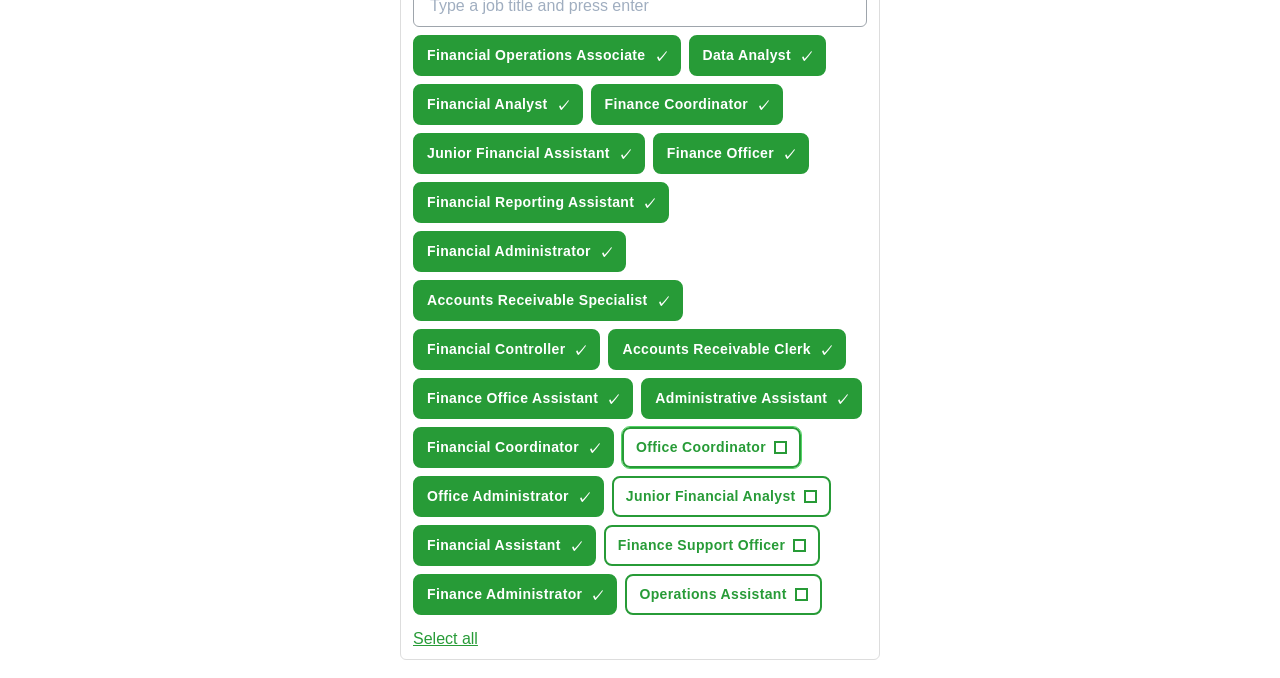 click on "Office Coordinator" at bounding box center [701, 447] 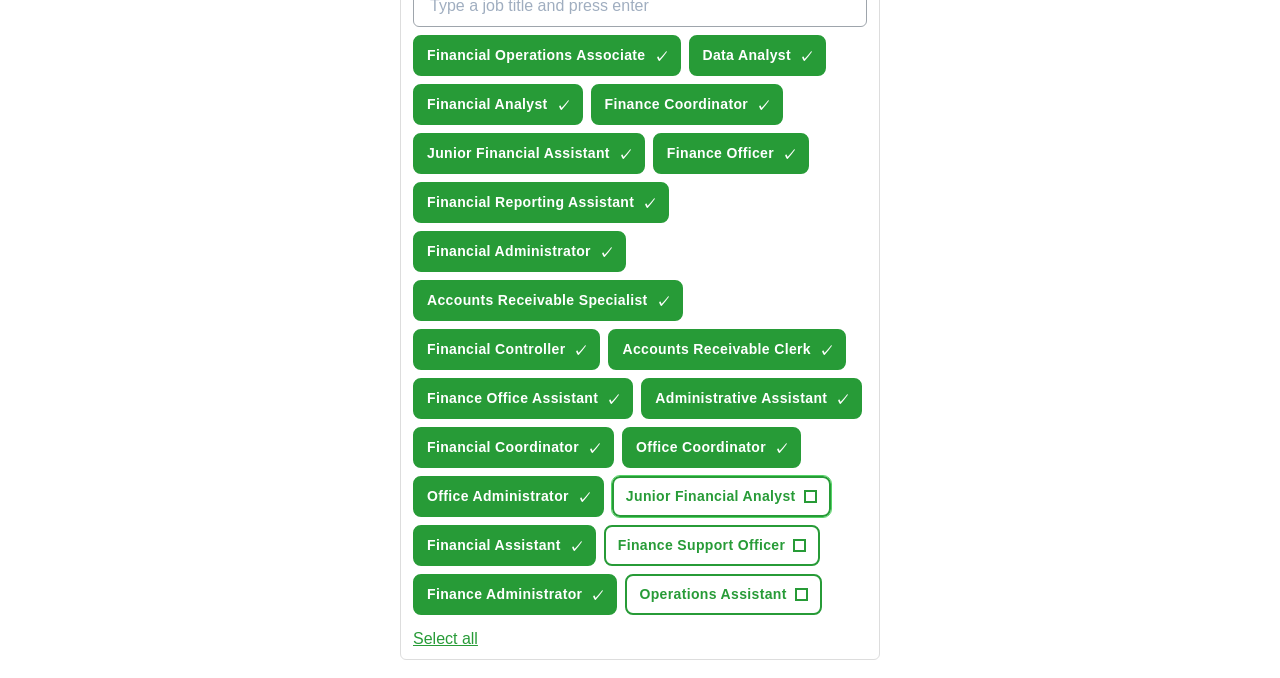 click on "Junior Financial Analyst" at bounding box center [711, 496] 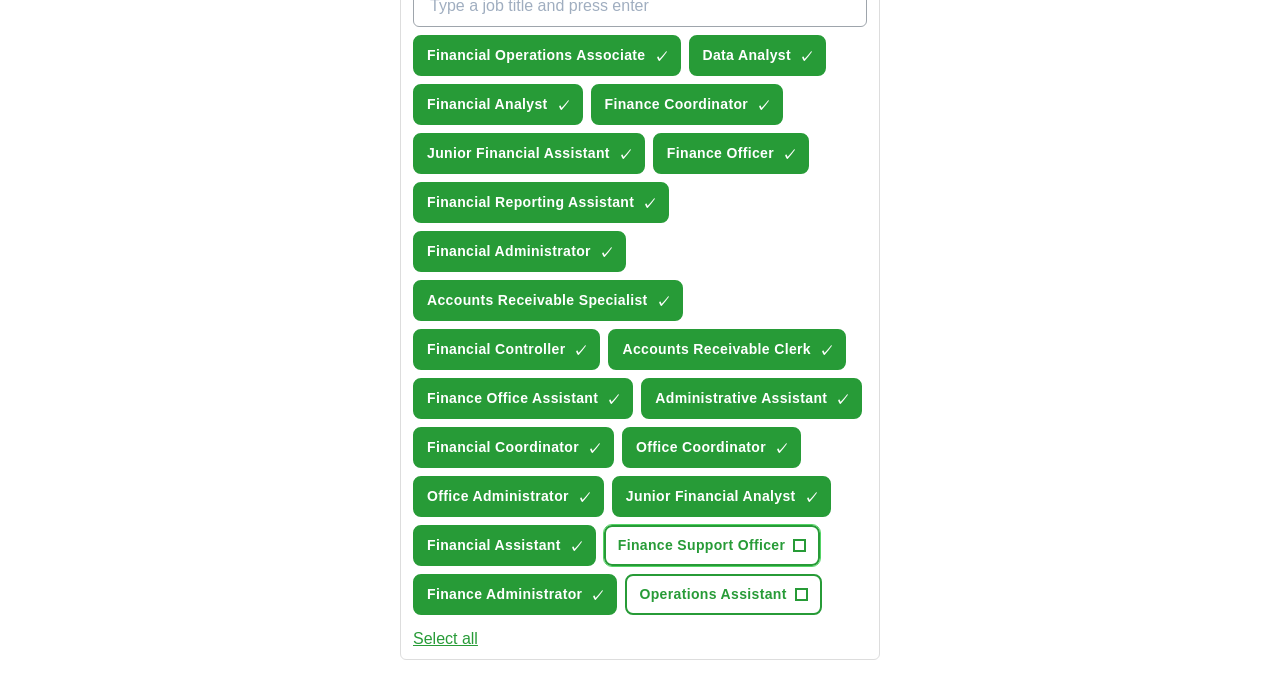 click on "Finance Support Officer" at bounding box center [702, 545] 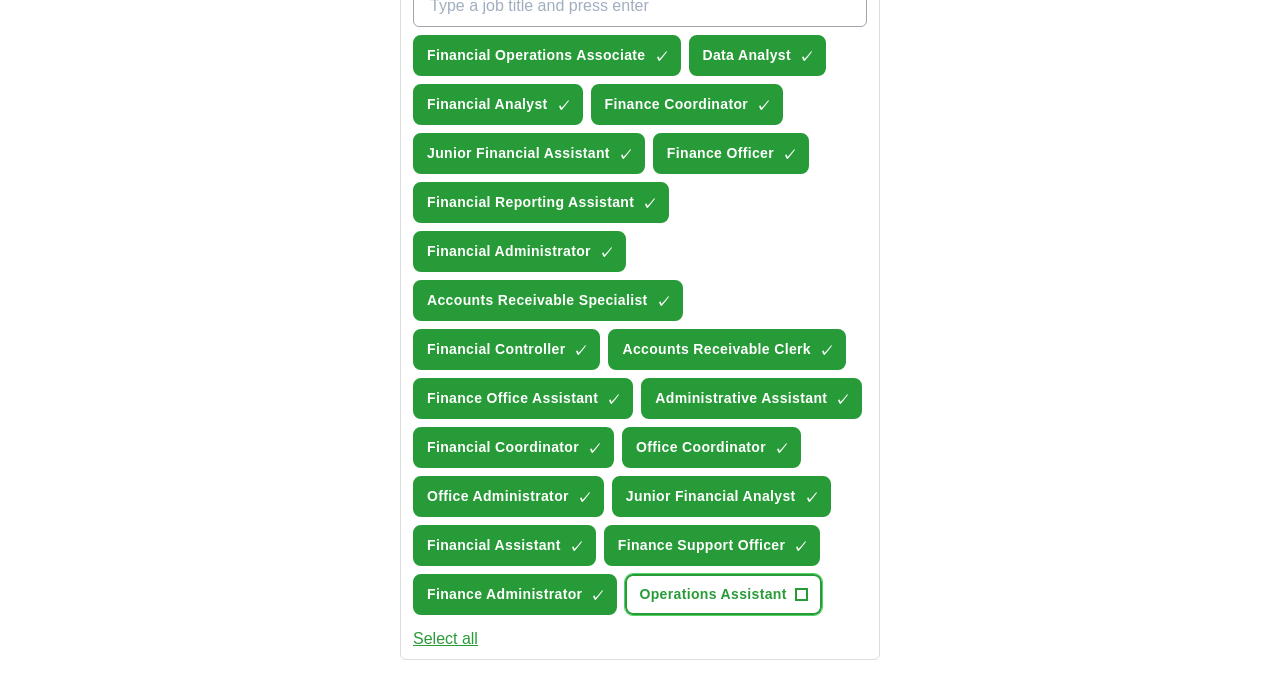 click on "Operations Assistant" at bounding box center [712, 594] 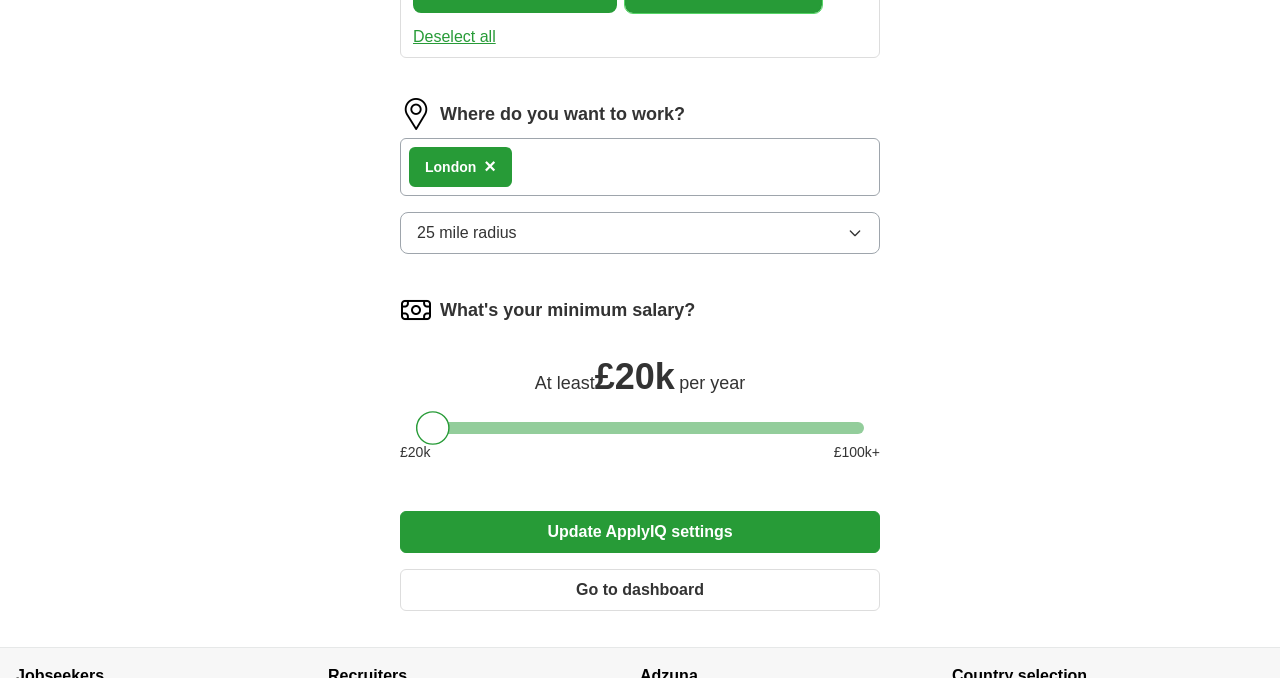 scroll, scrollTop: 1394, scrollLeft: 0, axis: vertical 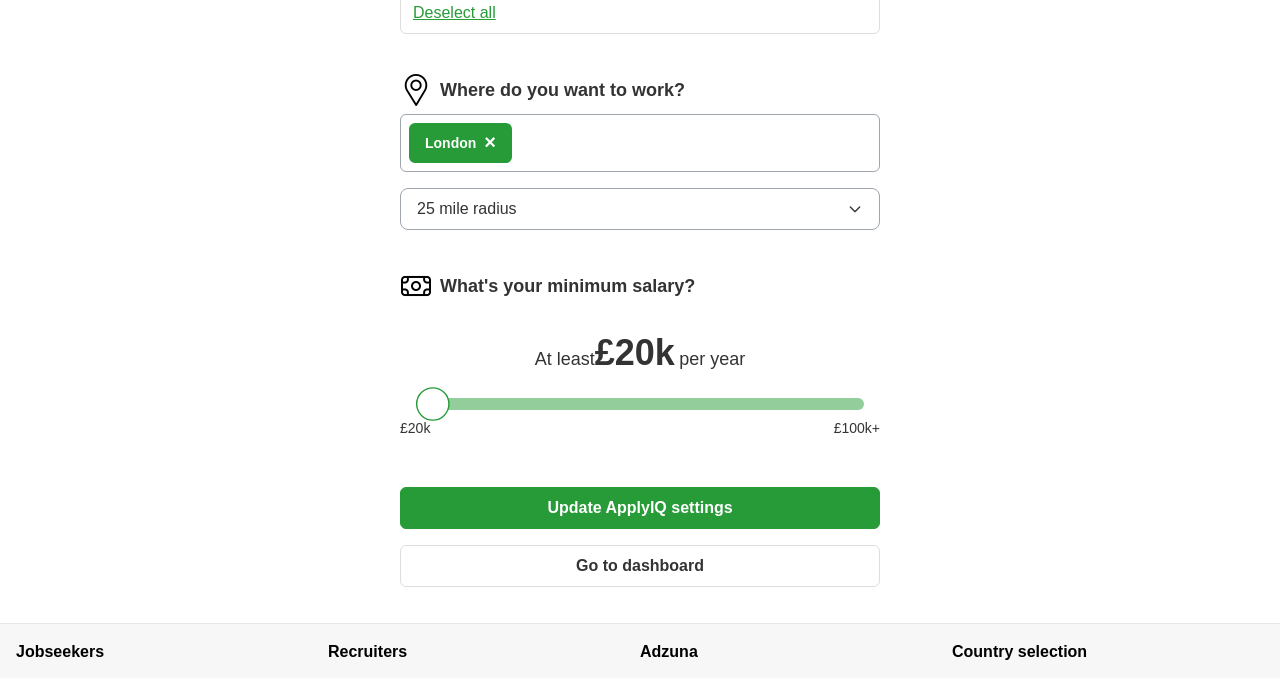 click on "Update ApplyIQ settings" at bounding box center (640, 508) 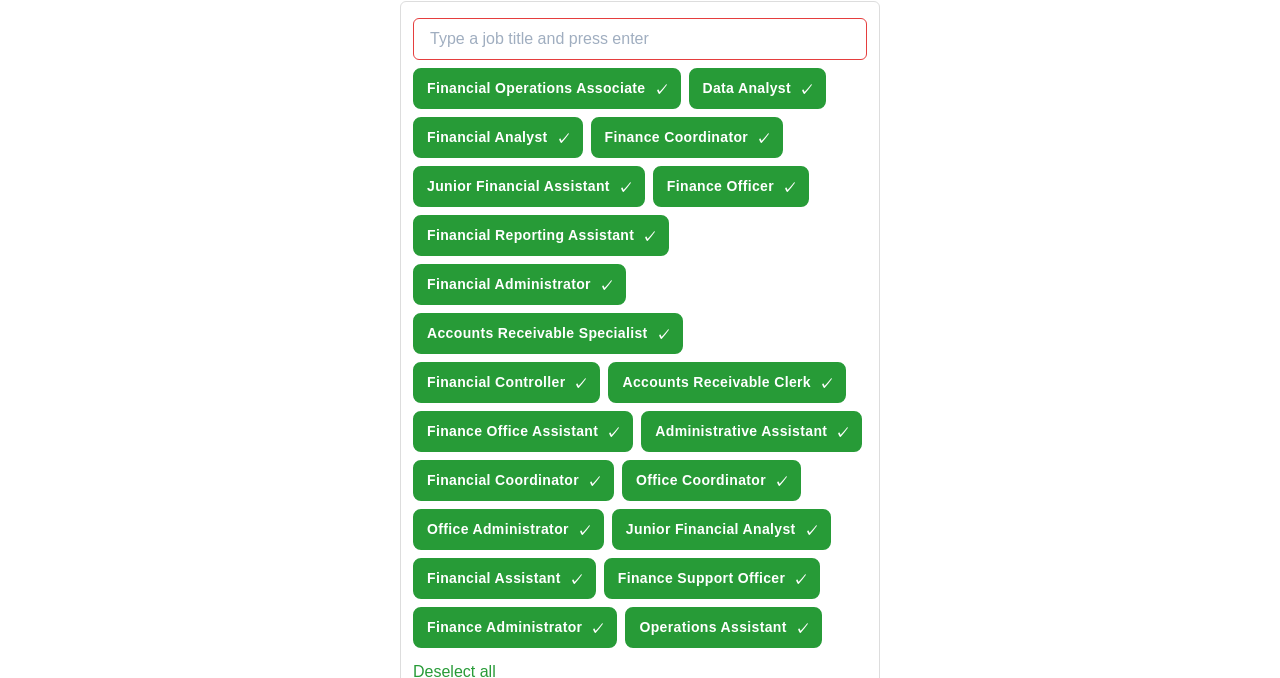 scroll, scrollTop: 731, scrollLeft: 0, axis: vertical 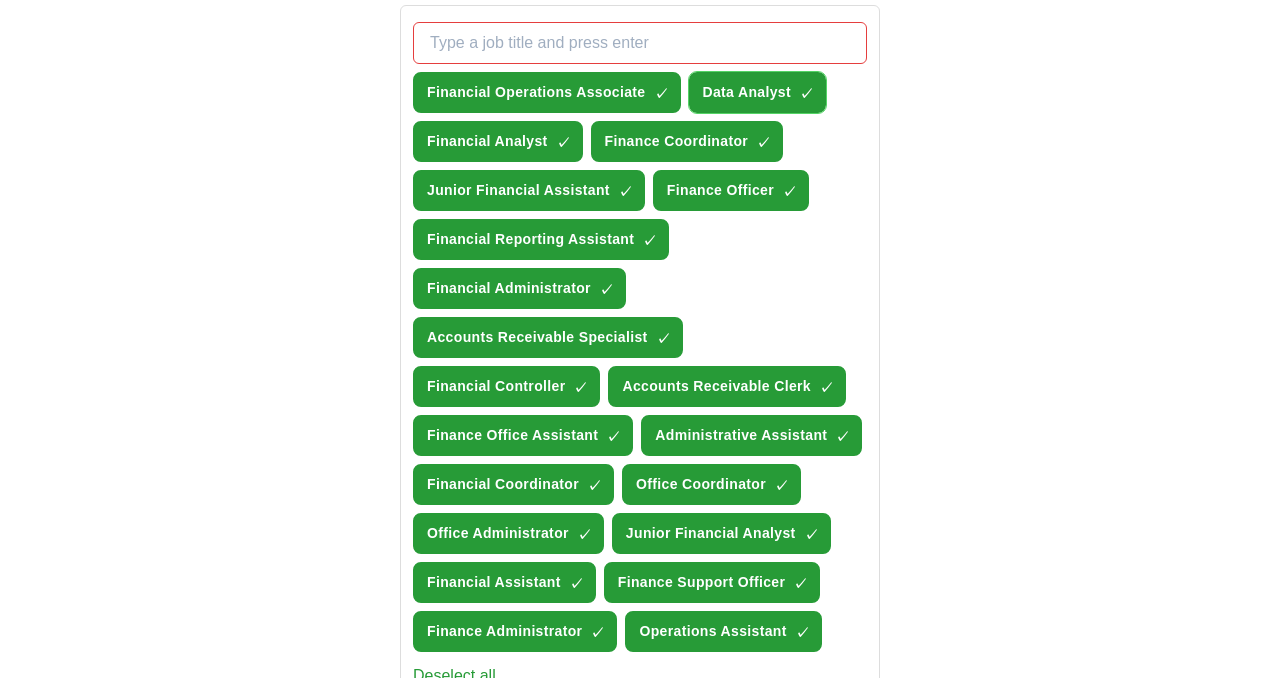 click on "Data Analyst" at bounding box center (747, 92) 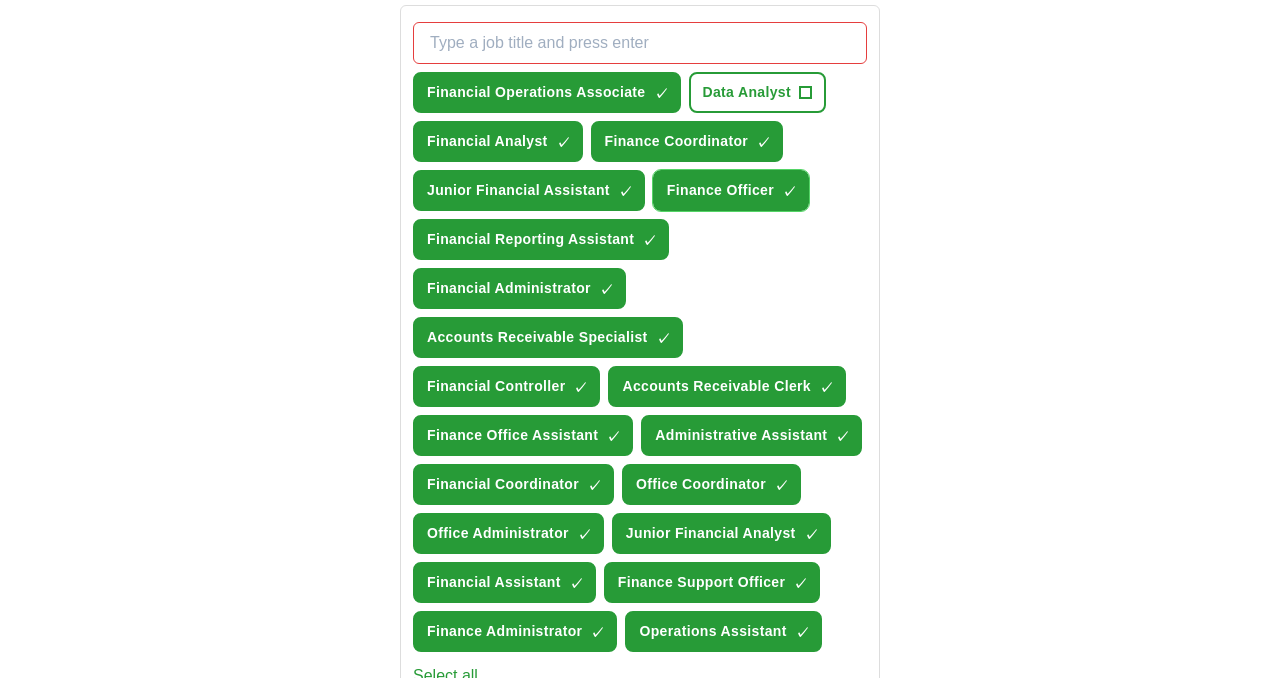 click on "Finance Officer" at bounding box center (720, 190) 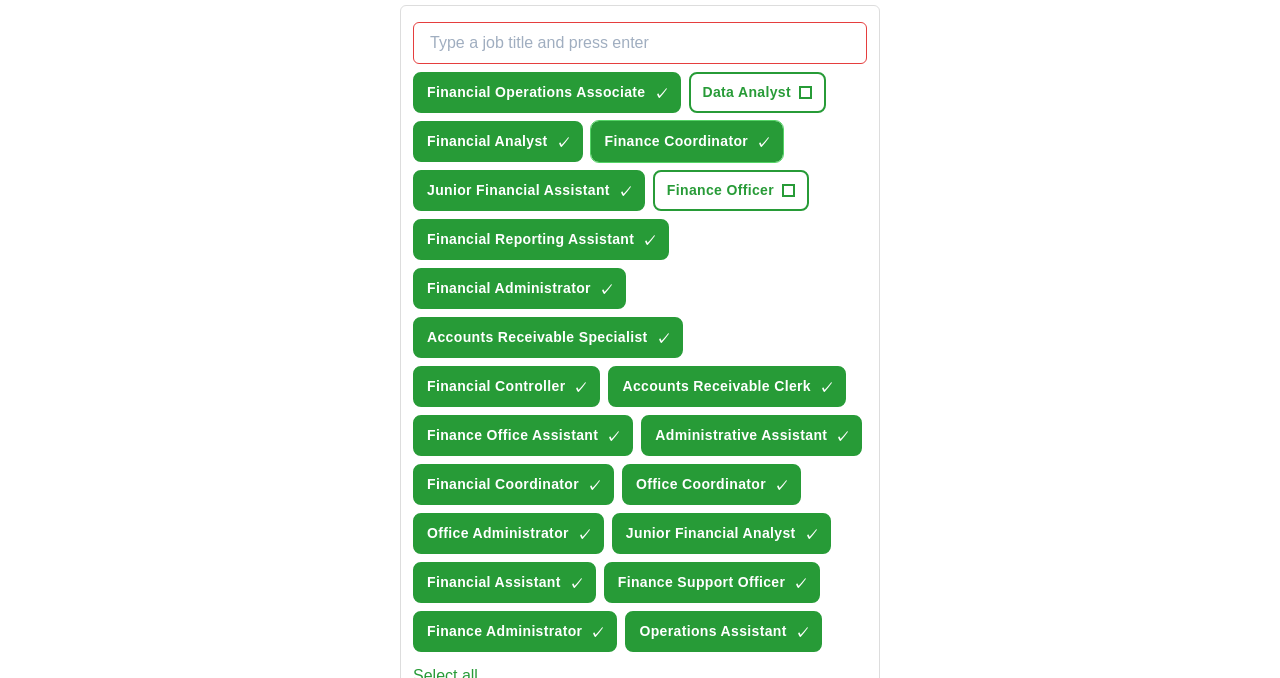 click on "Finance Coordinator" at bounding box center (677, 141) 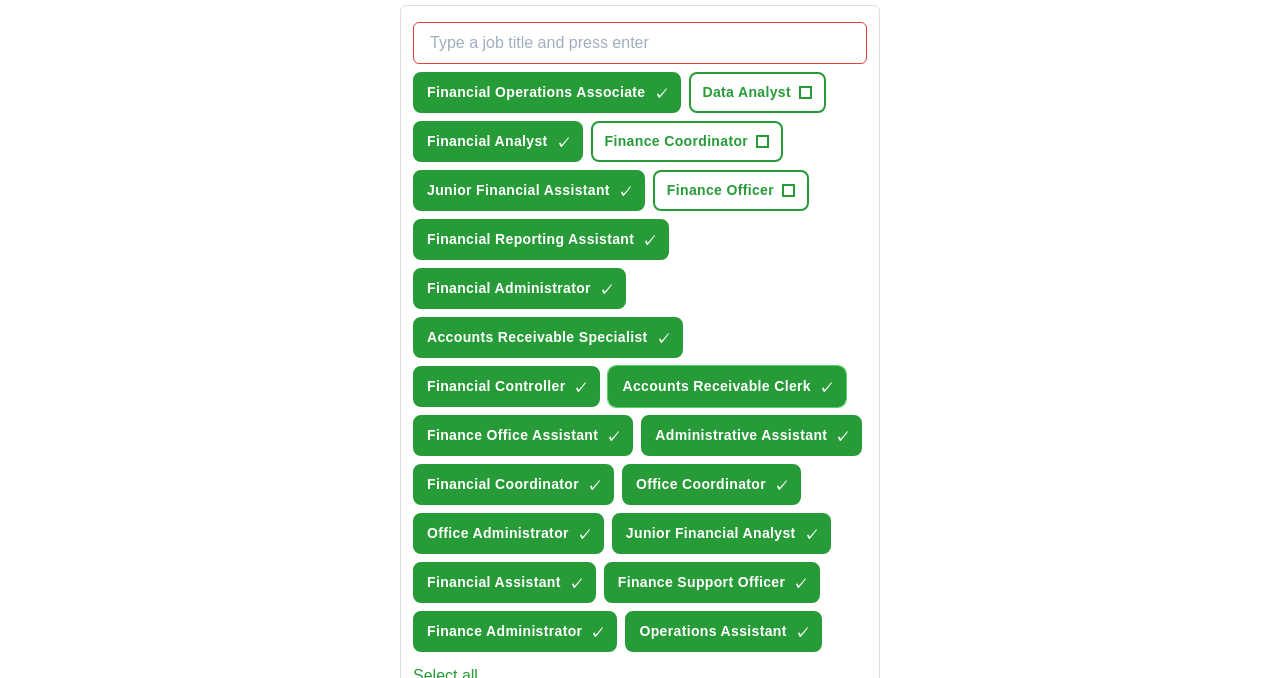 click on "Accounts Receivable Clerk" at bounding box center (716, 386) 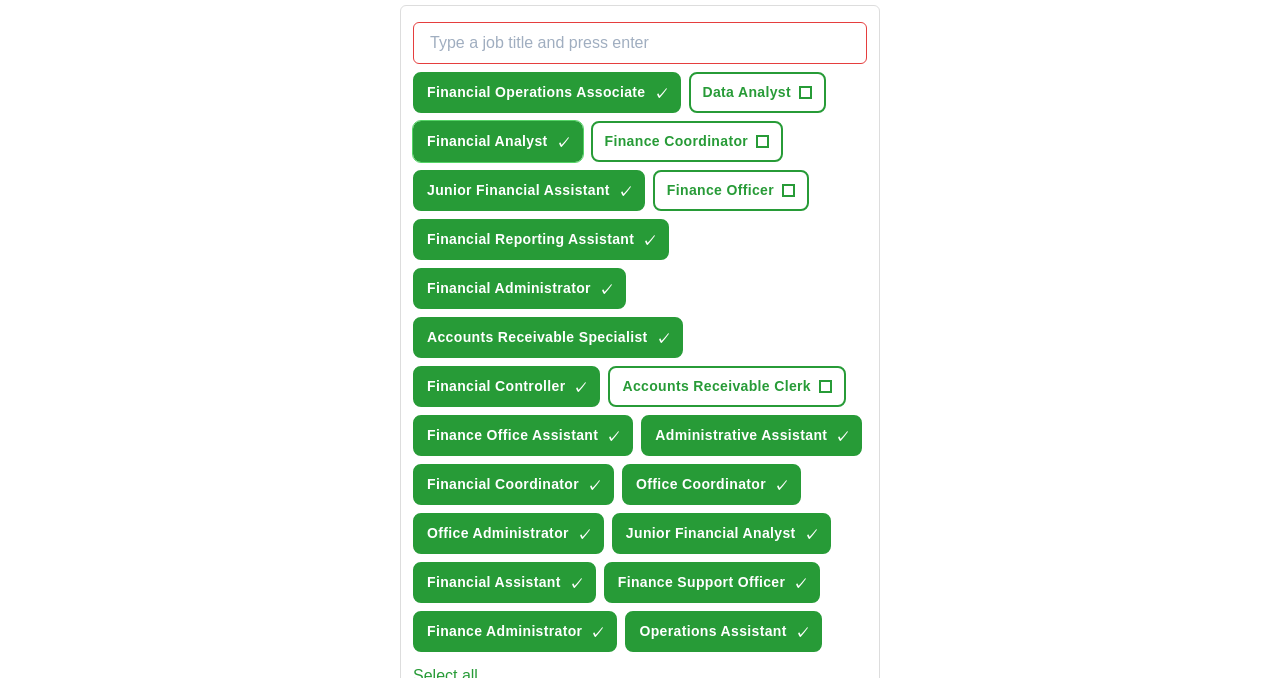click on "Financial Analyst ✓ ×" at bounding box center (498, 141) 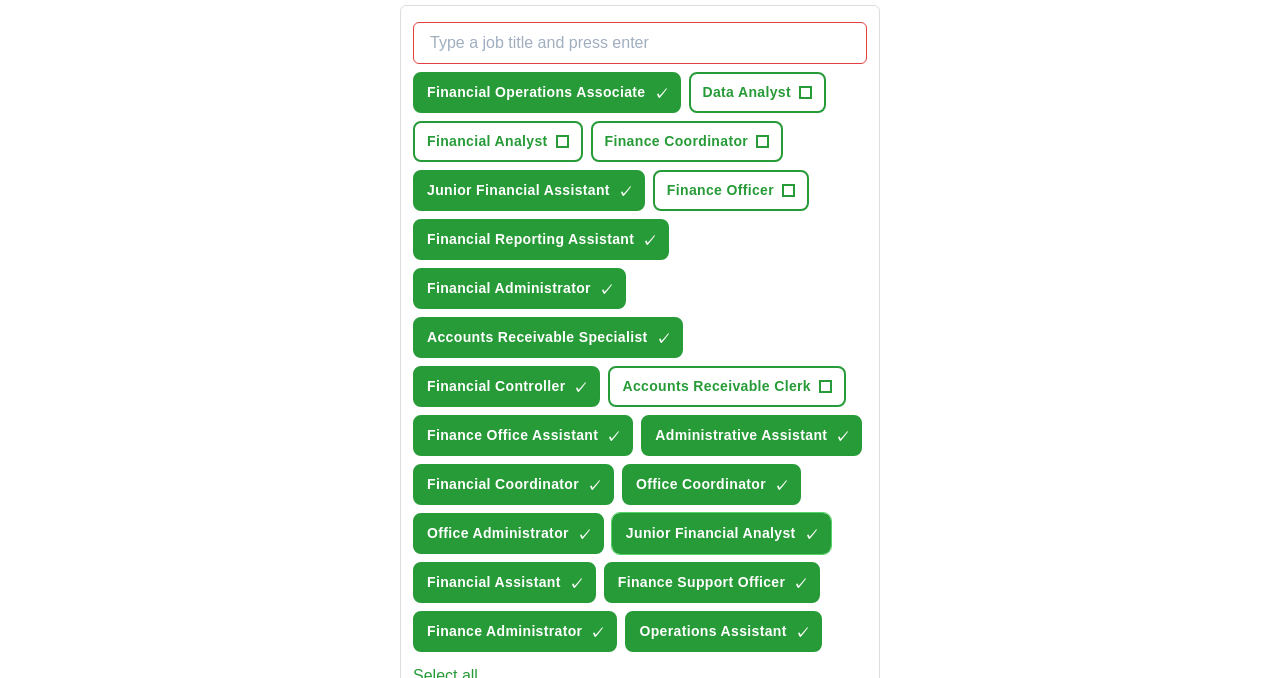 click on "Junior Financial Analyst" at bounding box center [711, 533] 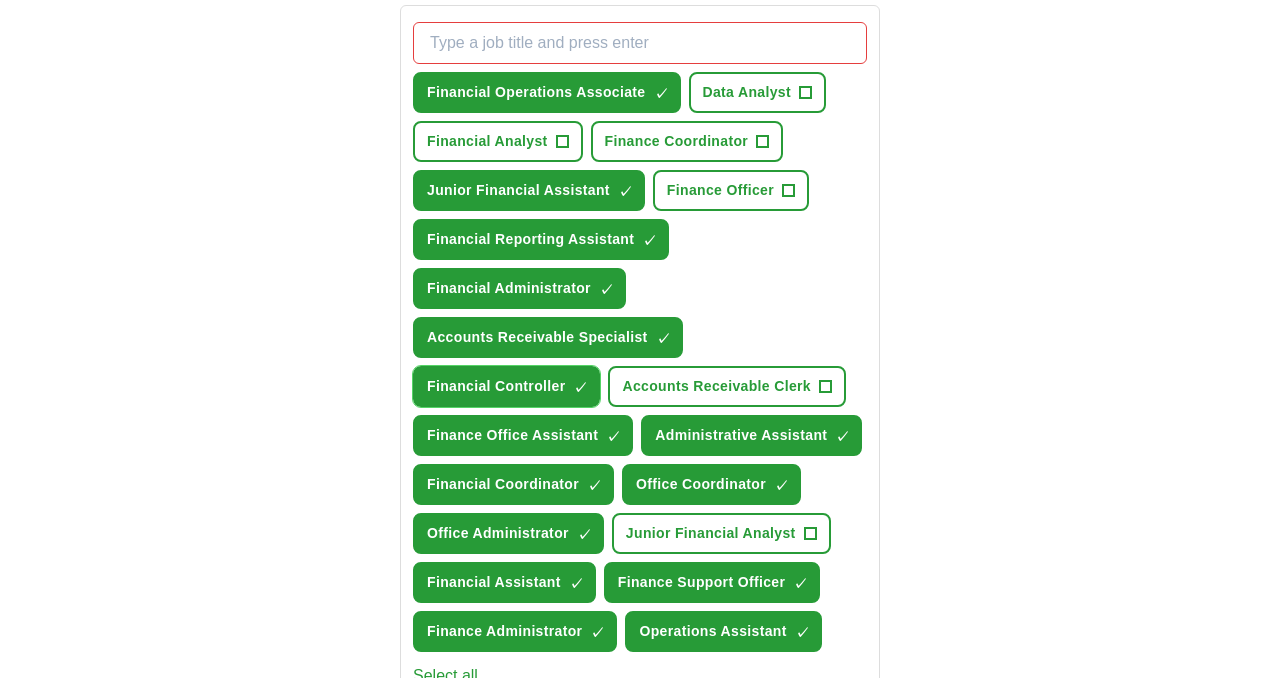 click on "Financial Controller" at bounding box center (496, 386) 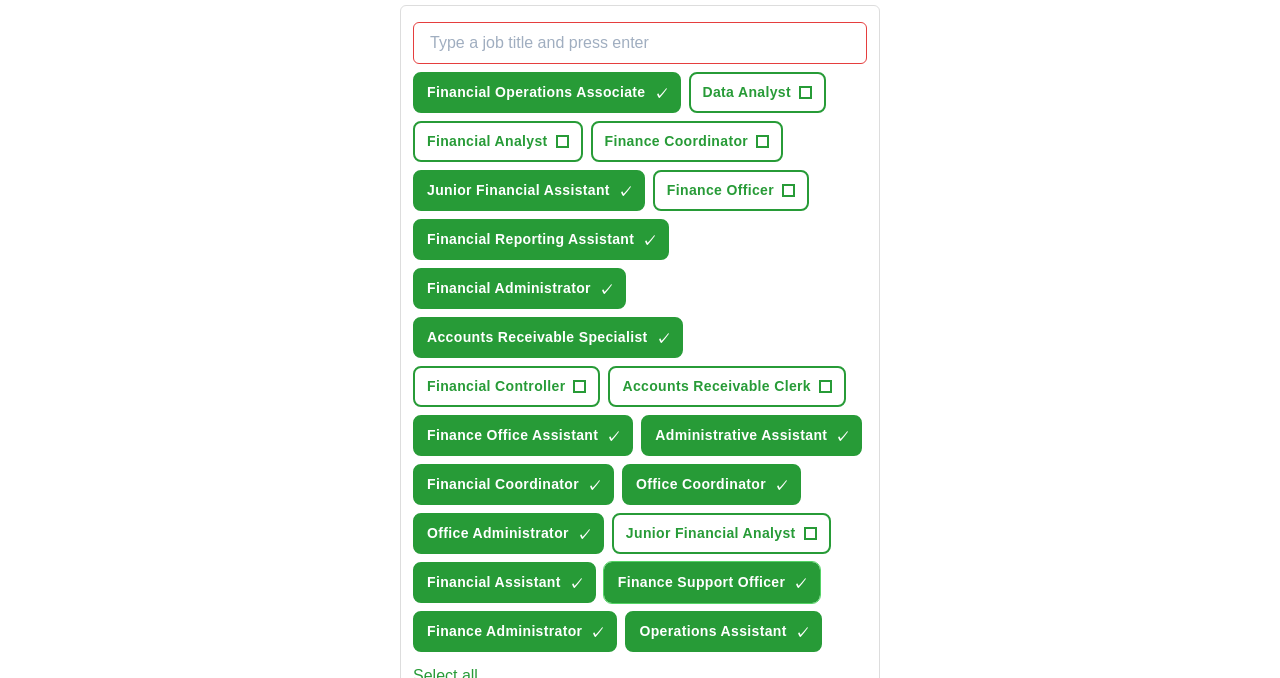 click on "Finance Support Officer" at bounding box center [702, 582] 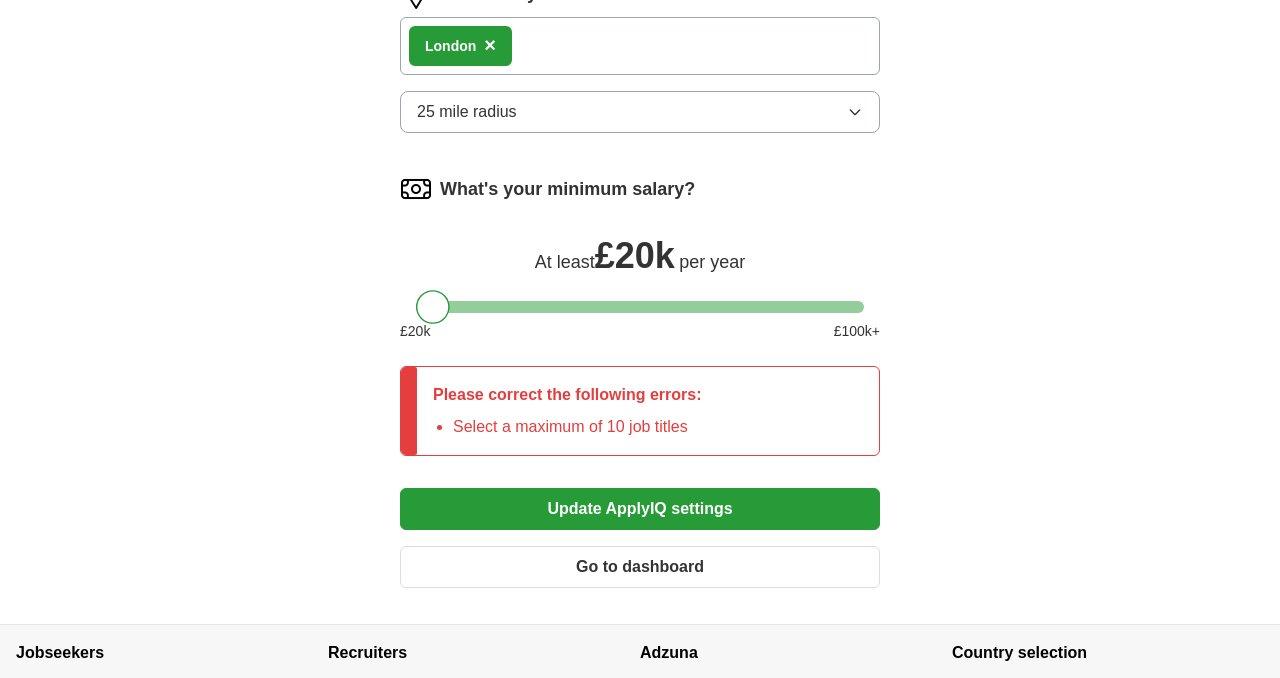 scroll, scrollTop: 1684, scrollLeft: 0, axis: vertical 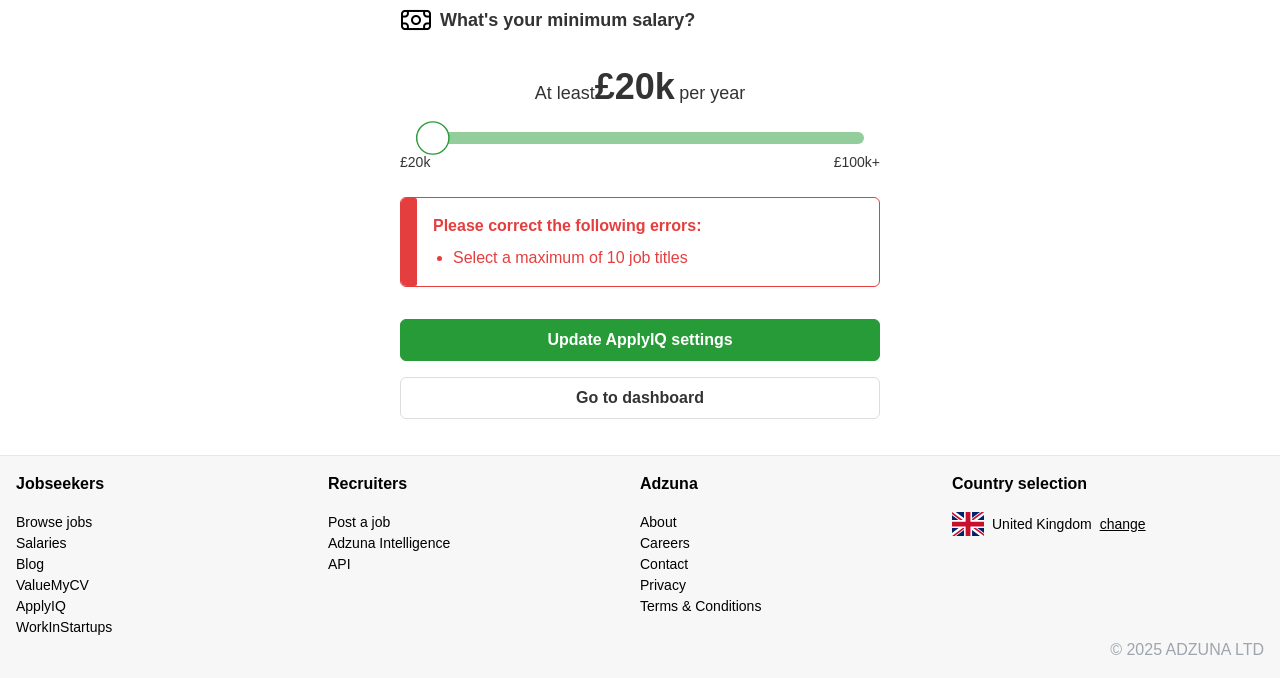 click on "Update ApplyIQ settings" at bounding box center (640, 340) 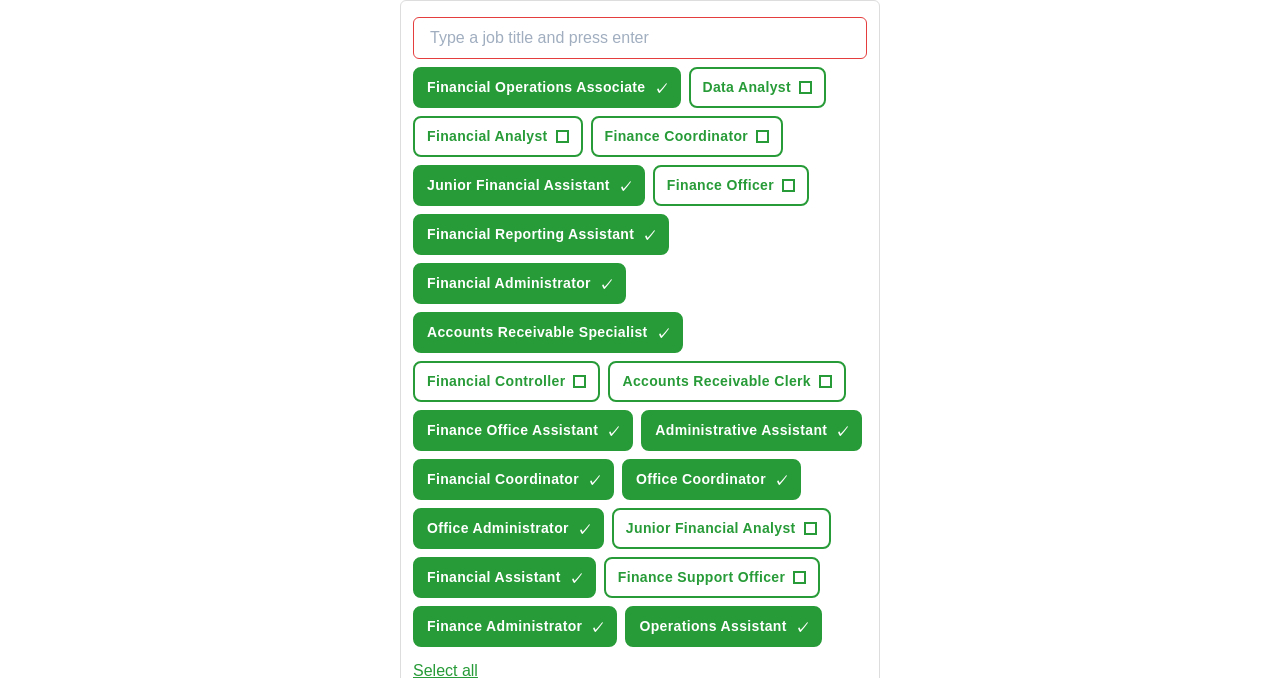 scroll, scrollTop: 735, scrollLeft: 0, axis: vertical 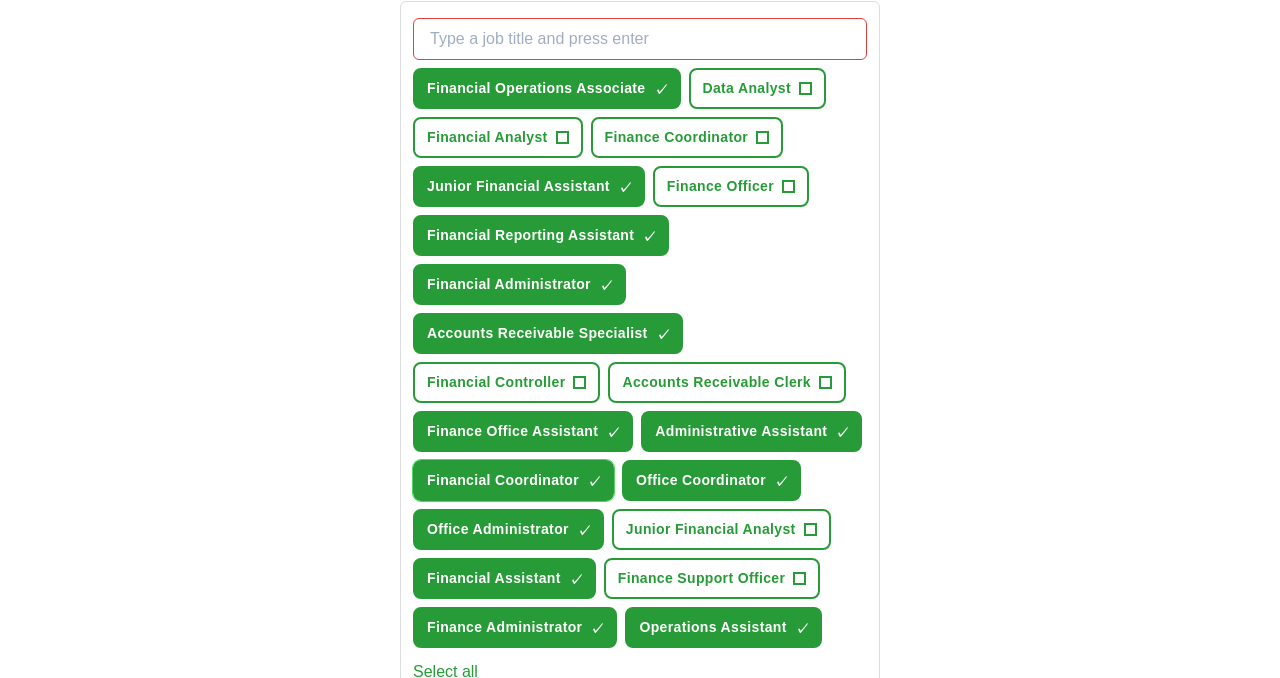 click on "Financial Coordinator" at bounding box center [503, 480] 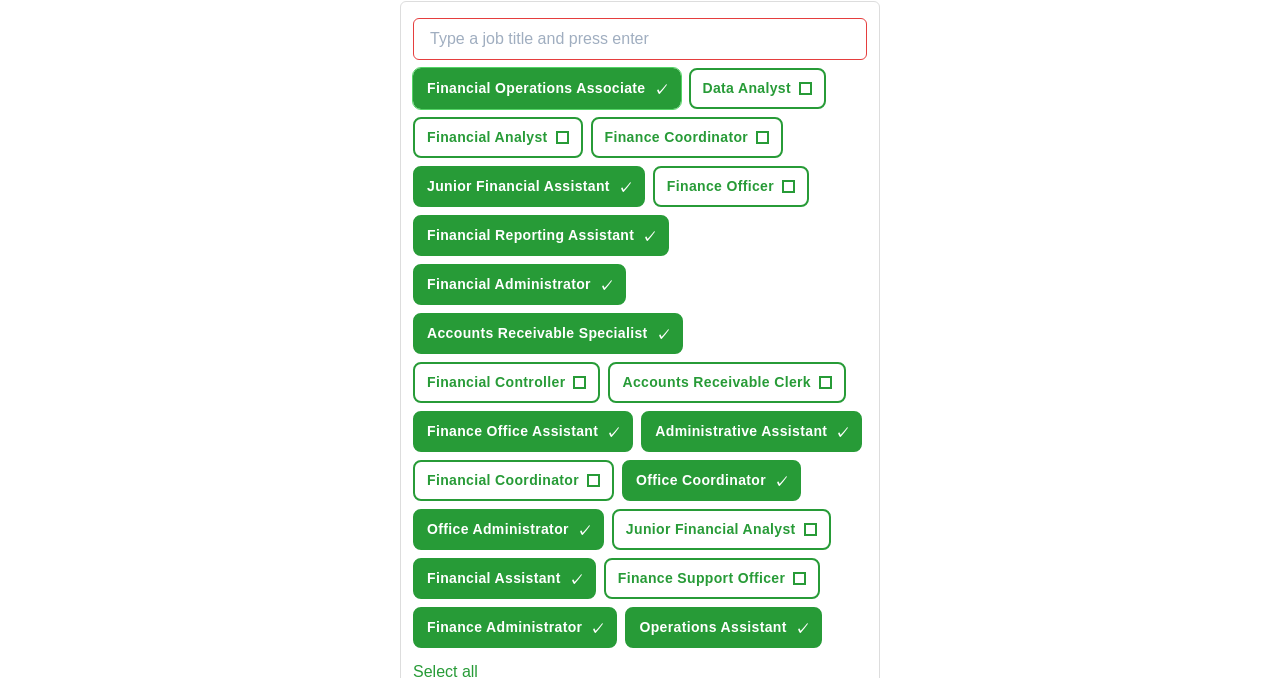 click on "Financial Operations Associate" at bounding box center [536, 88] 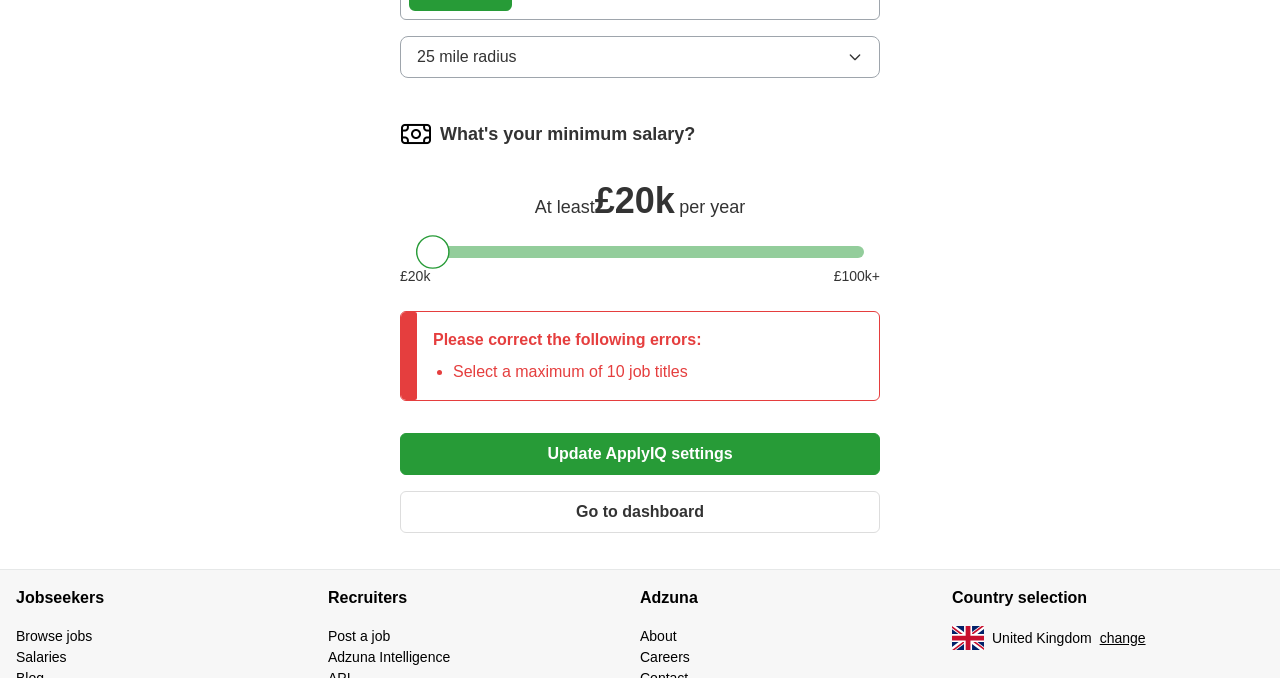scroll, scrollTop: 1684, scrollLeft: 0, axis: vertical 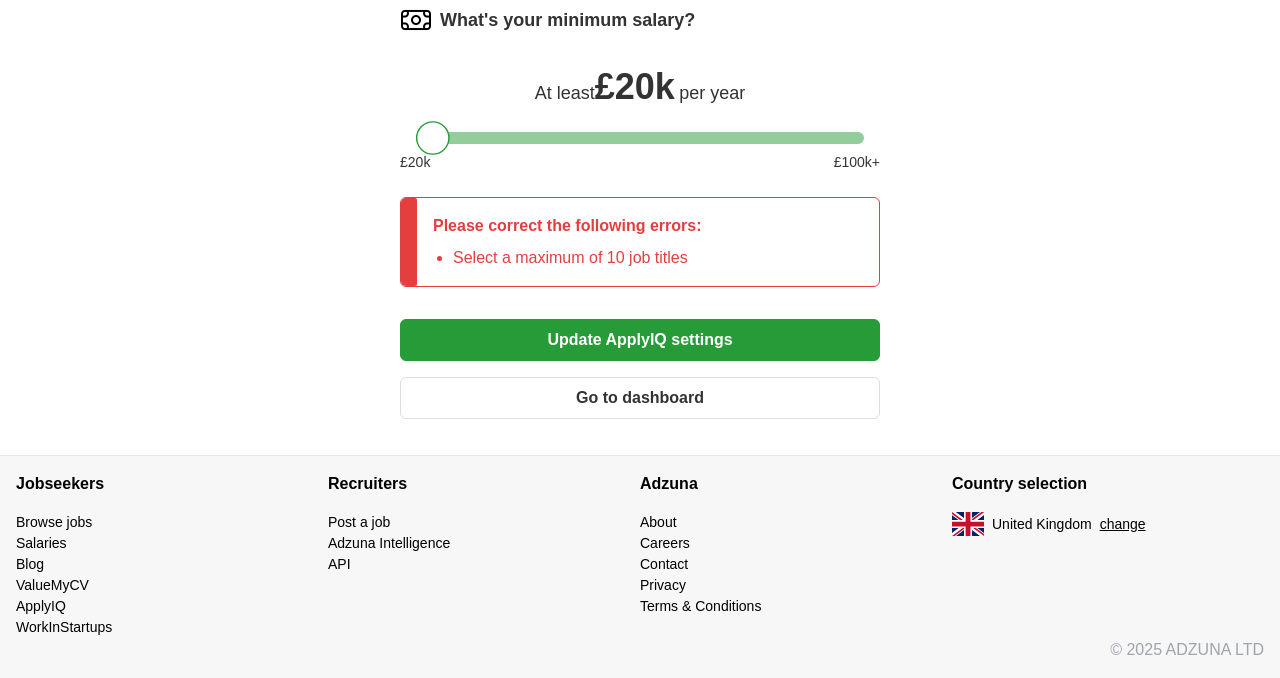 click on "Update ApplyIQ settings" at bounding box center (640, 340) 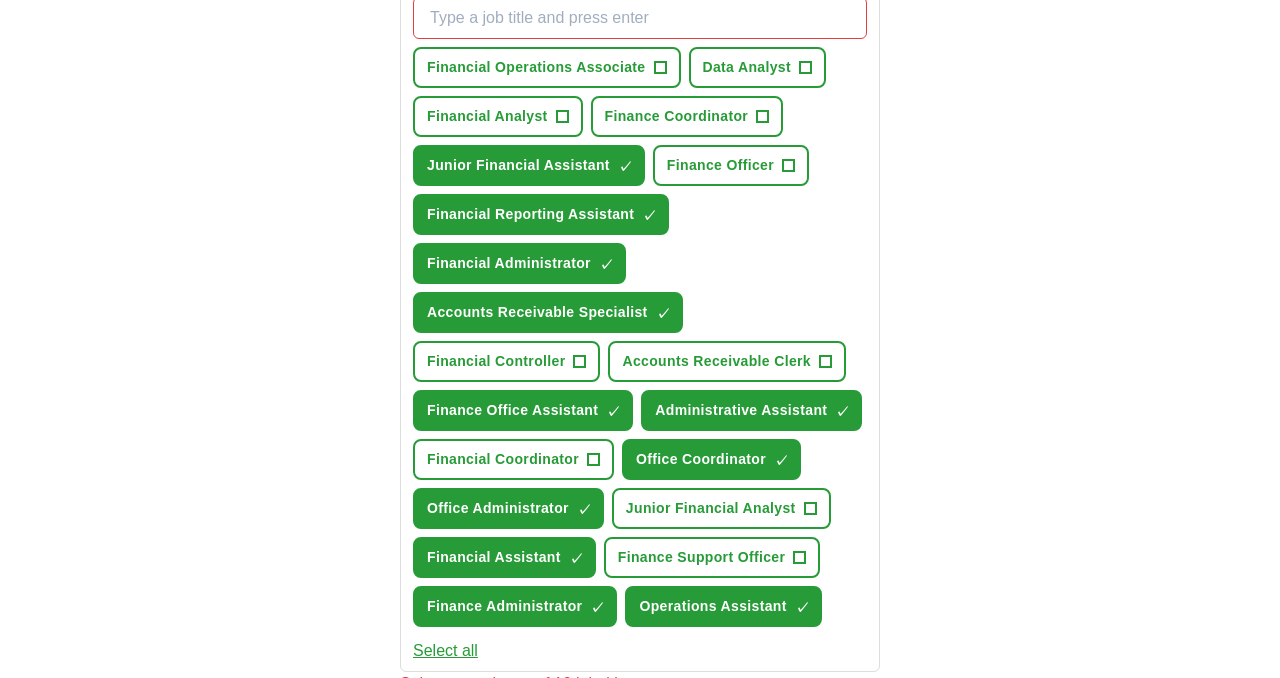 scroll, scrollTop: 830, scrollLeft: 0, axis: vertical 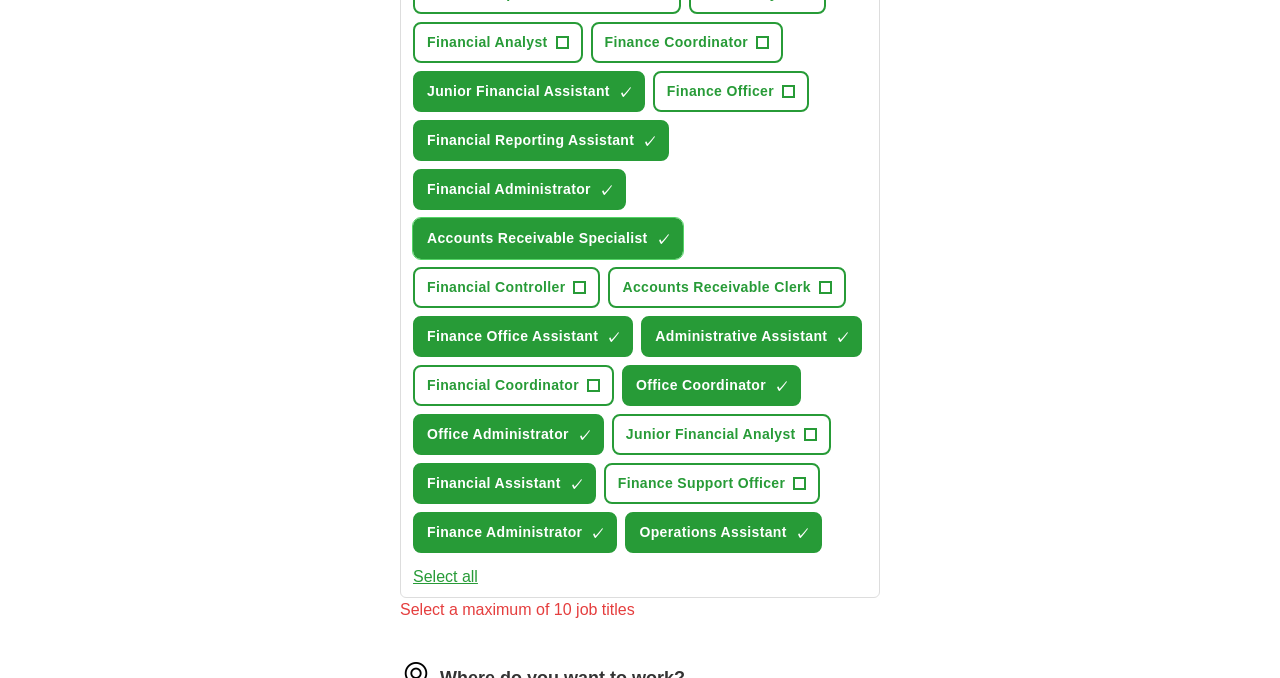 click on "Accounts Receivable Specialist" at bounding box center [537, 238] 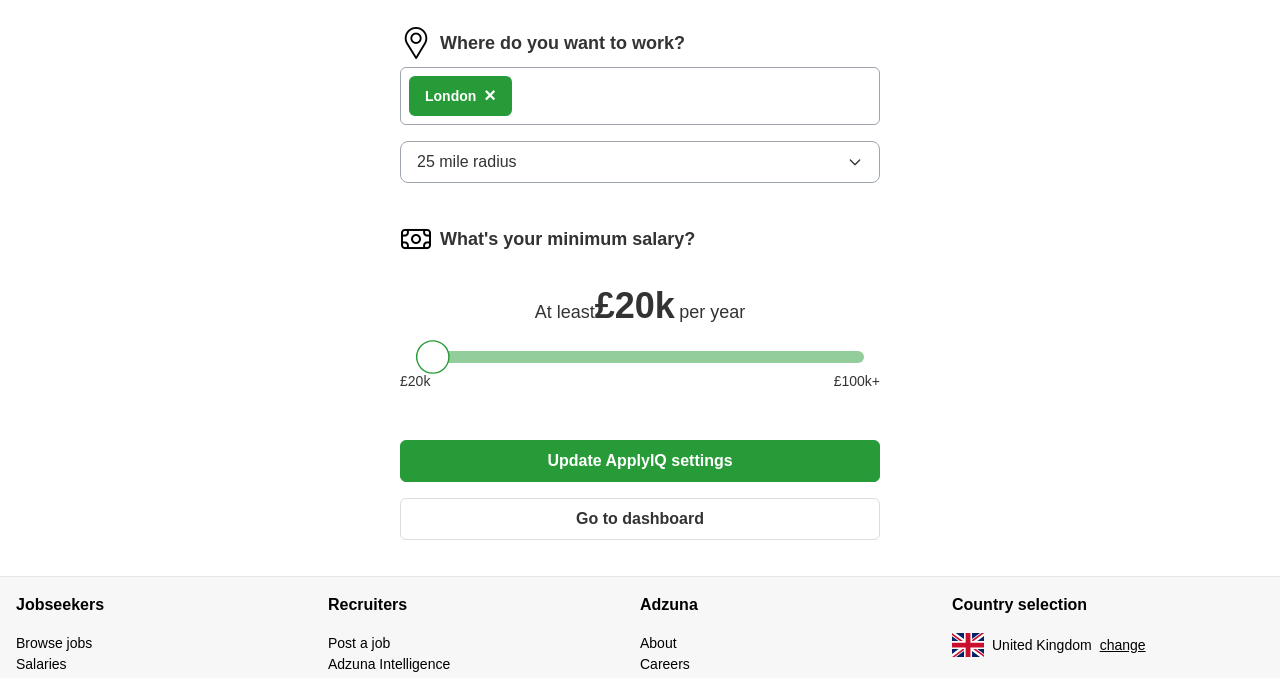scroll, scrollTop: 1562, scrollLeft: 0, axis: vertical 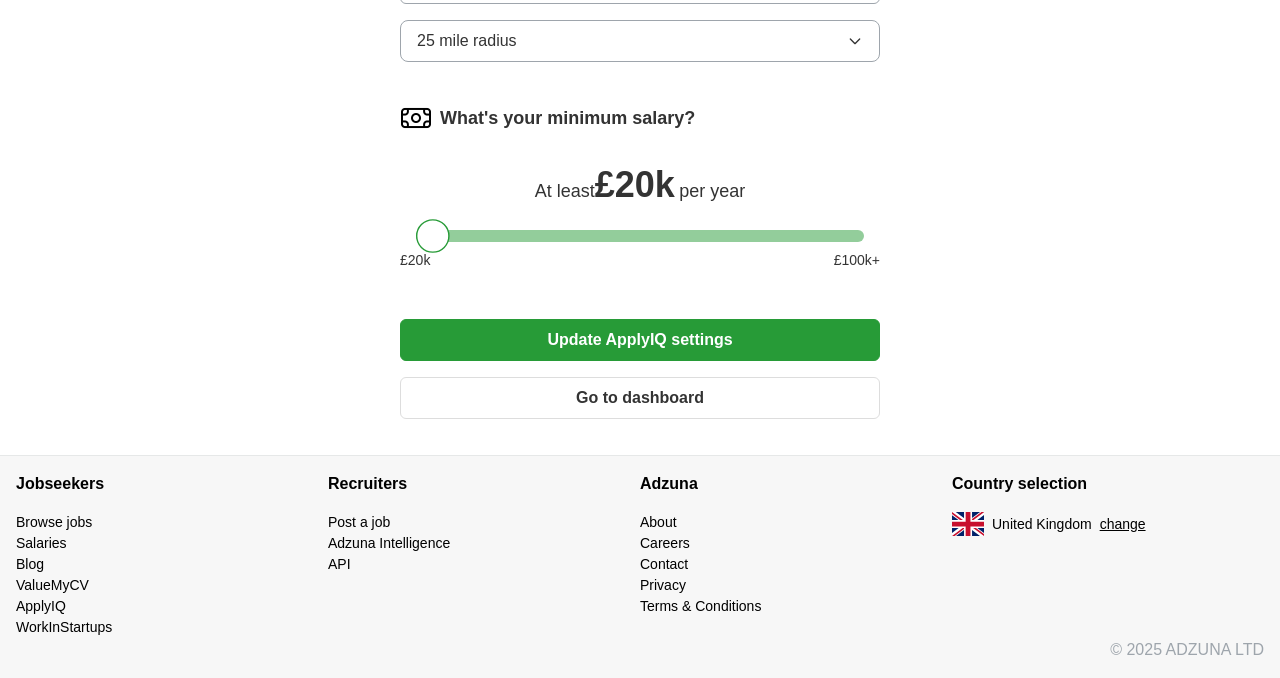 click on "Update ApplyIQ settings" at bounding box center (640, 340) 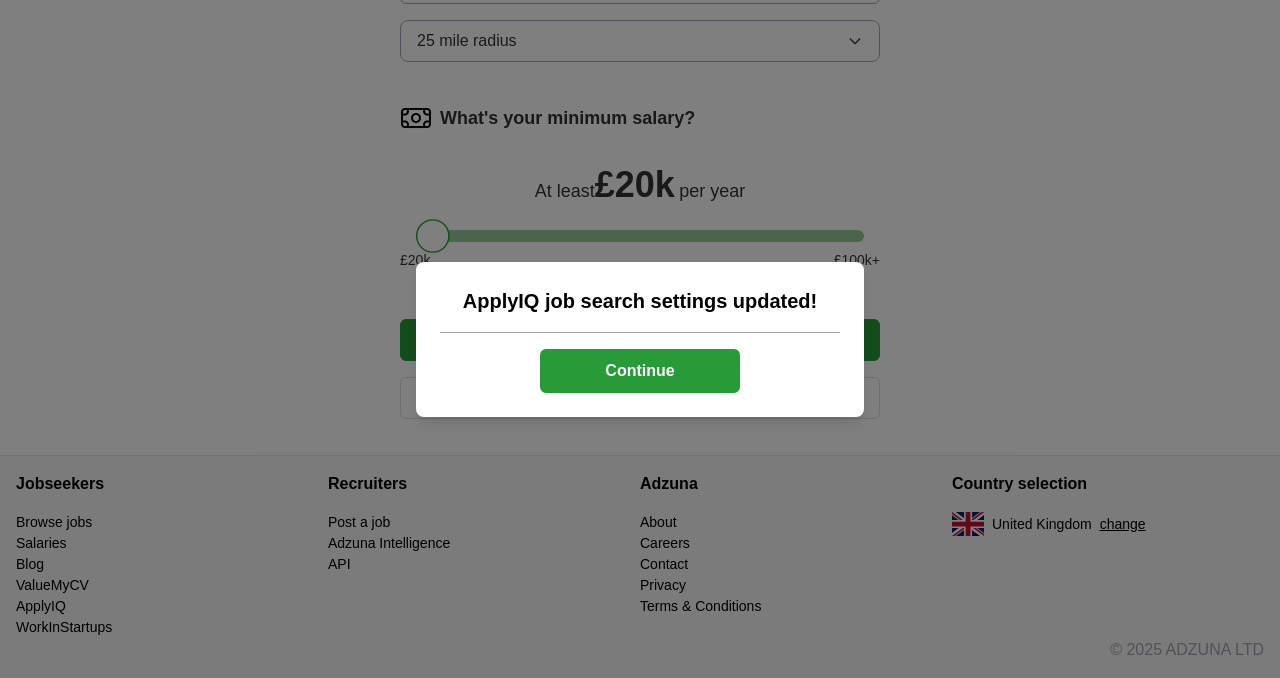click on "Continue" at bounding box center [640, 371] 